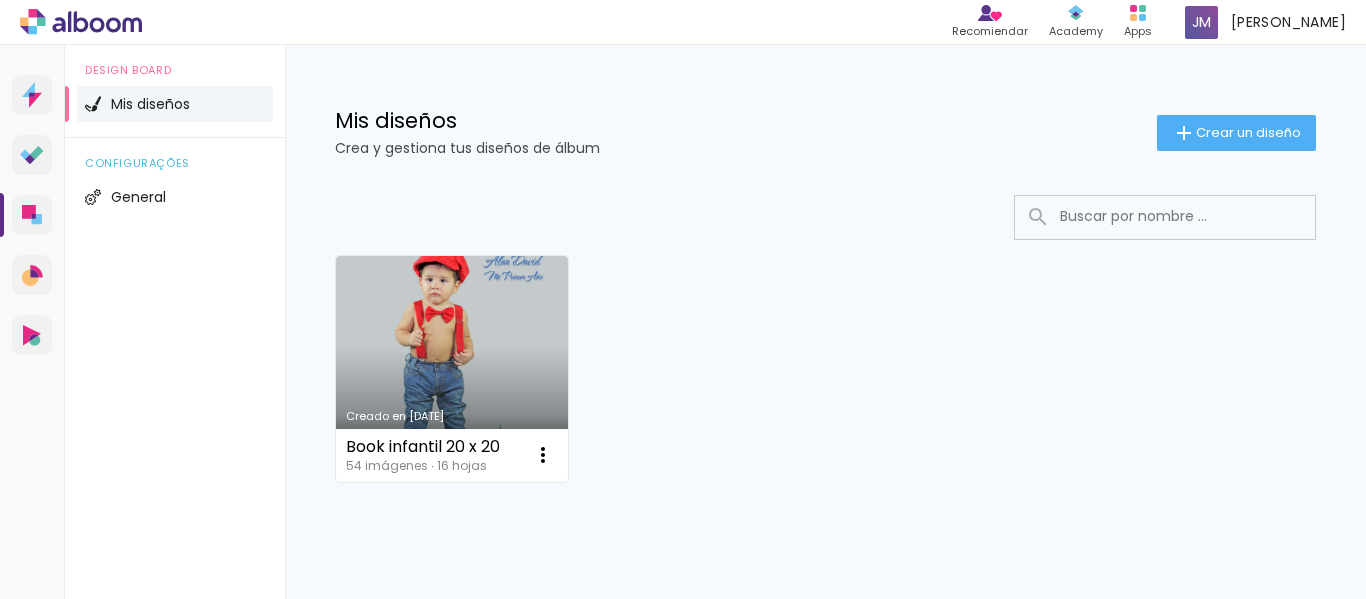 scroll, scrollTop: 0, scrollLeft: 0, axis: both 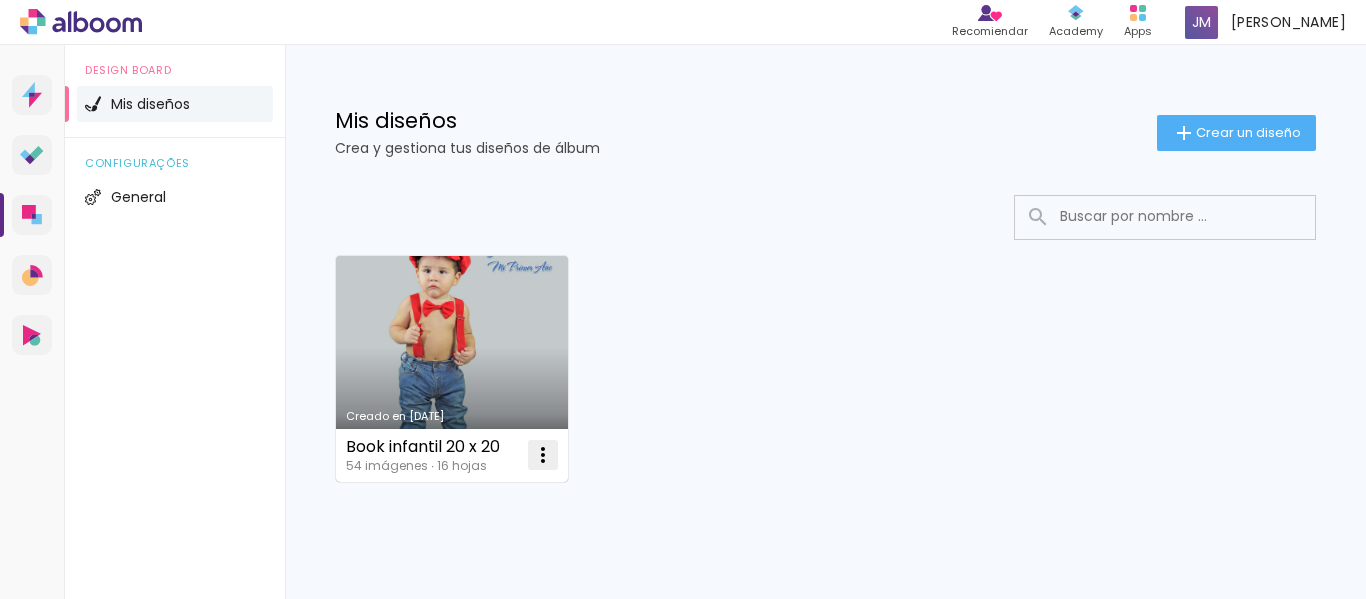 click at bounding box center (543, 455) 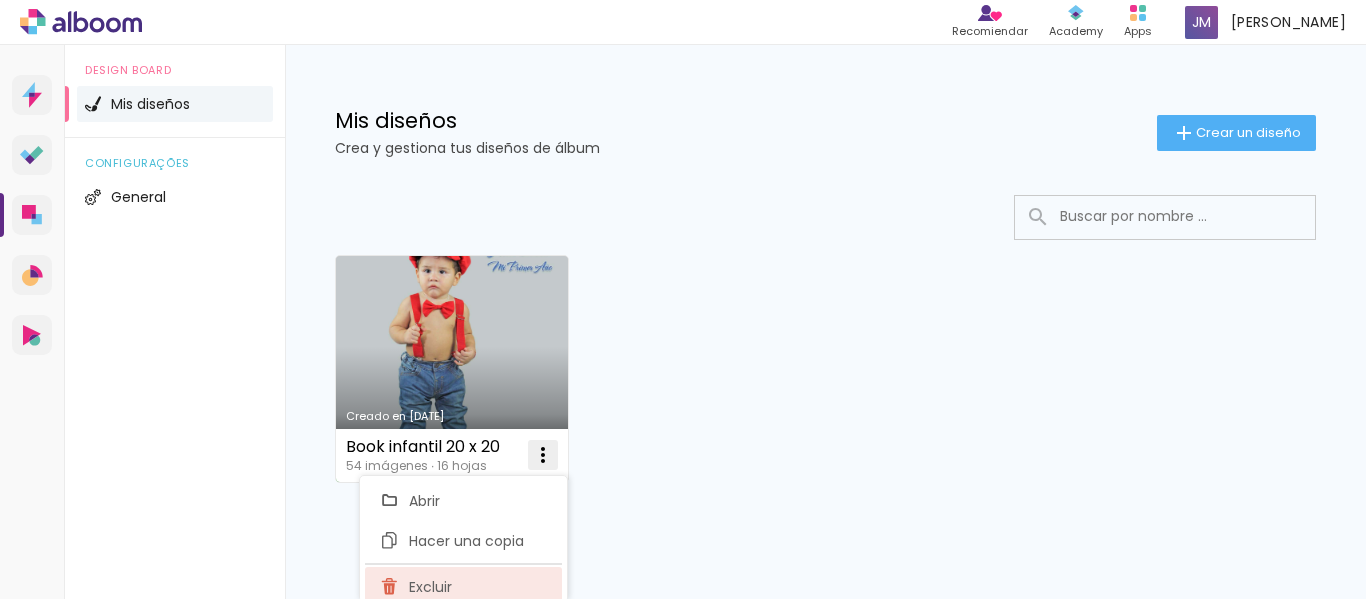 click on "Excluir" 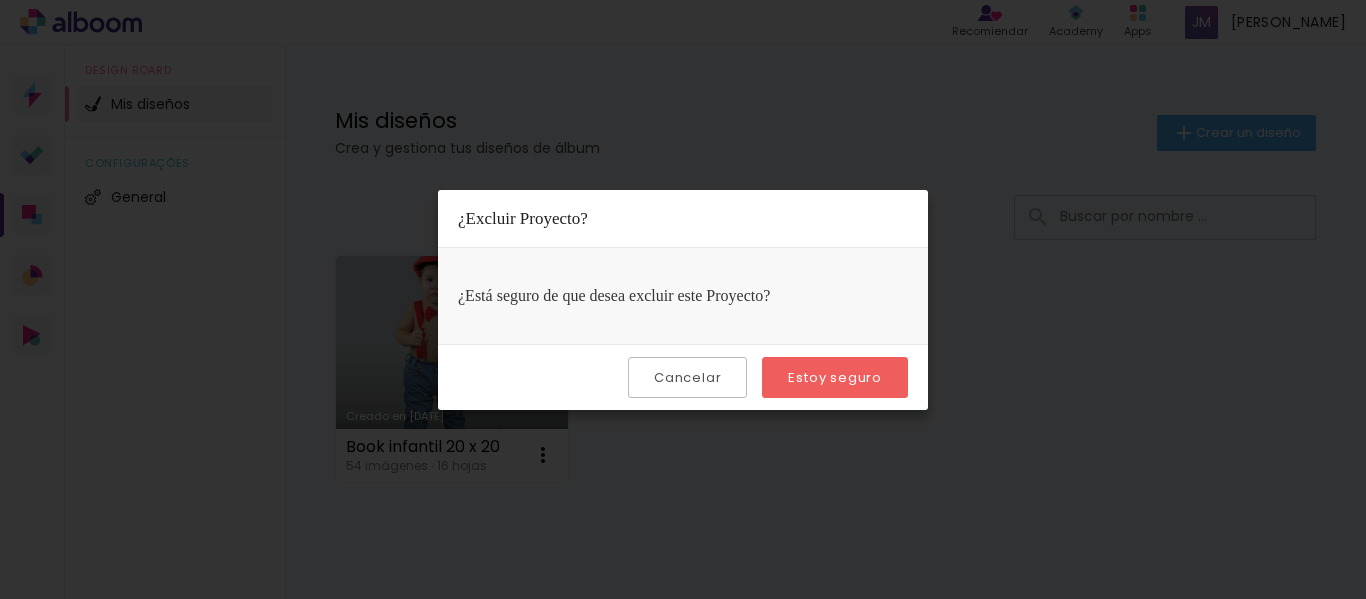 click on "Estoy seguro" at bounding box center [0, 0] 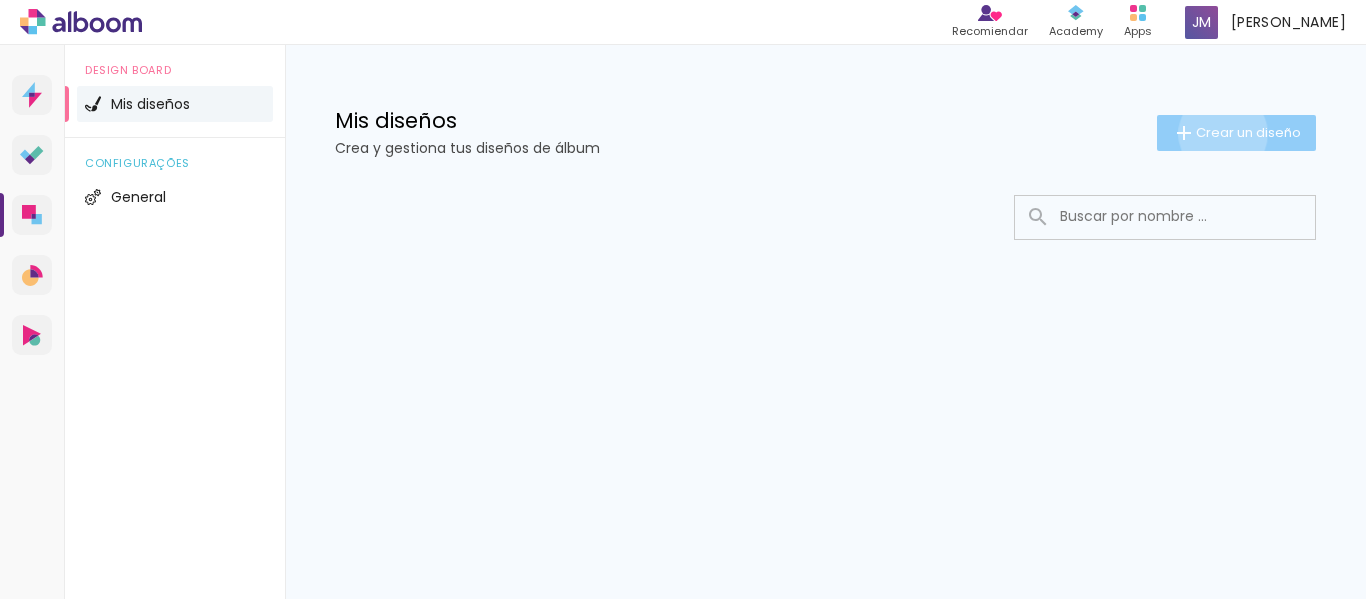 click on "Crear un diseño" 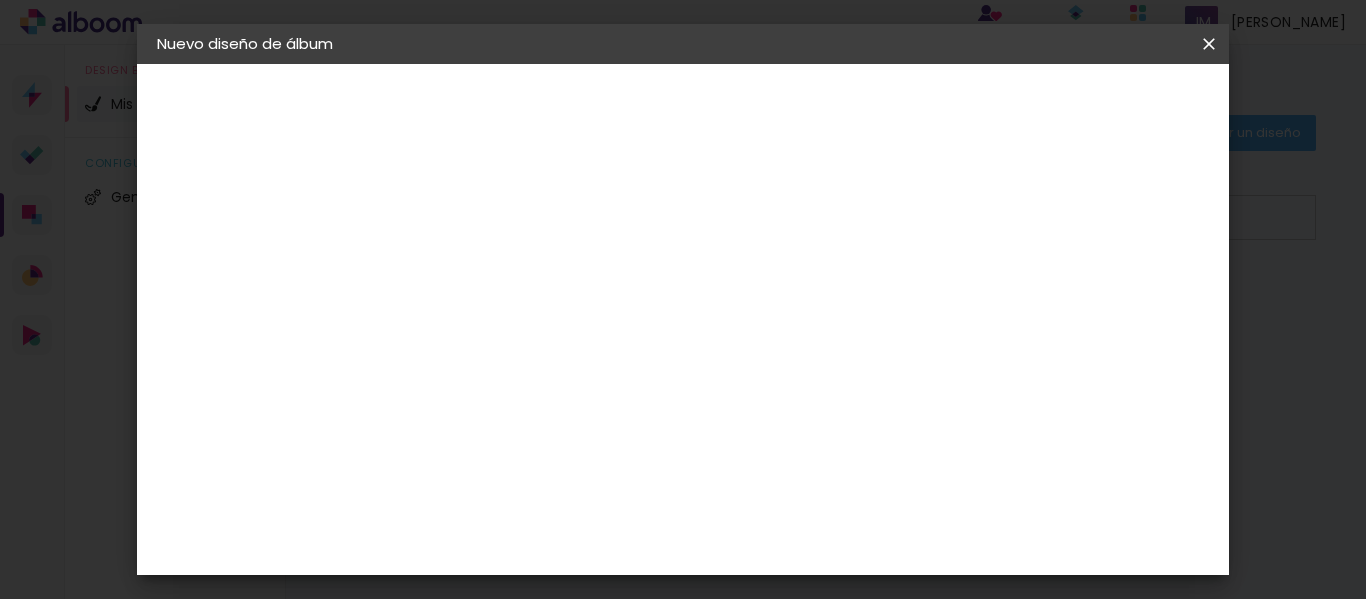 click at bounding box center (484, 268) 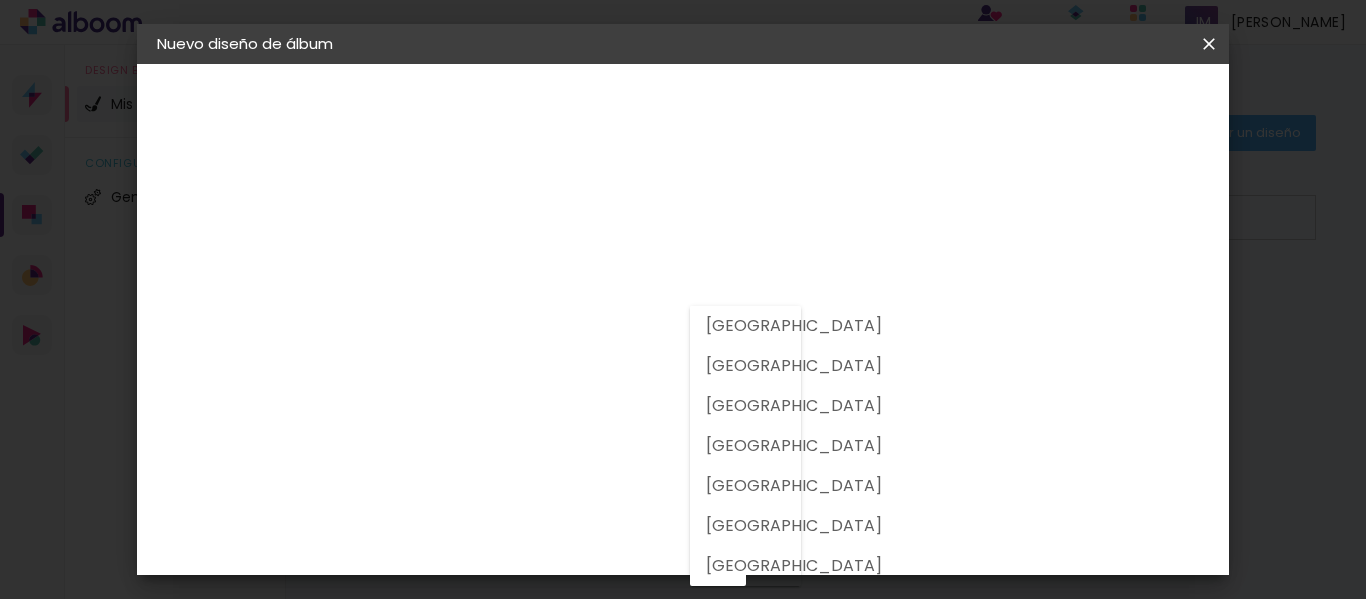 click on "[GEOGRAPHIC_DATA]" 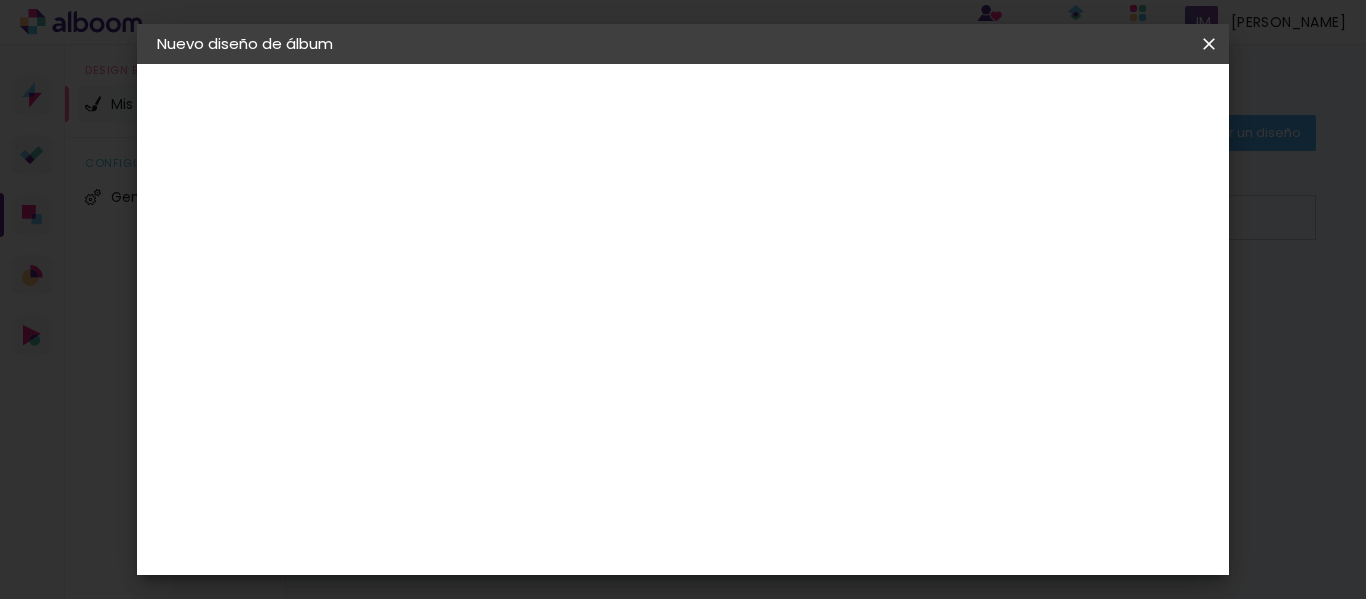 click at bounding box center (500, 380) 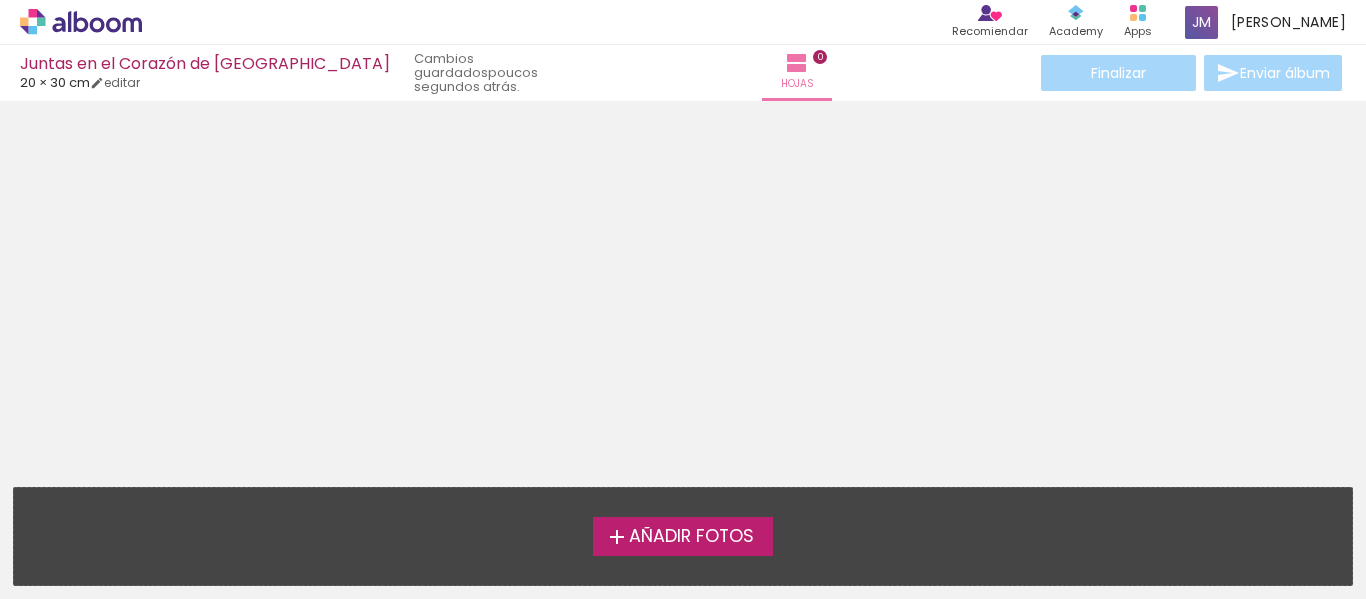 click at bounding box center (617, 537) 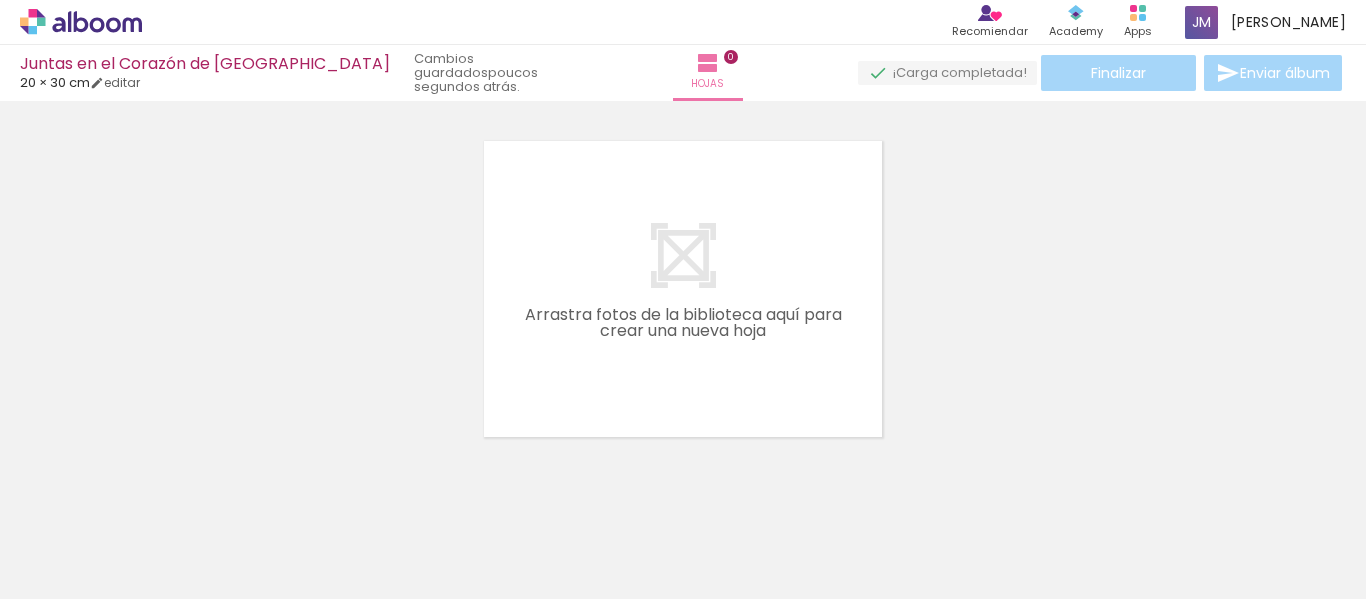 scroll, scrollTop: 26, scrollLeft: 0, axis: vertical 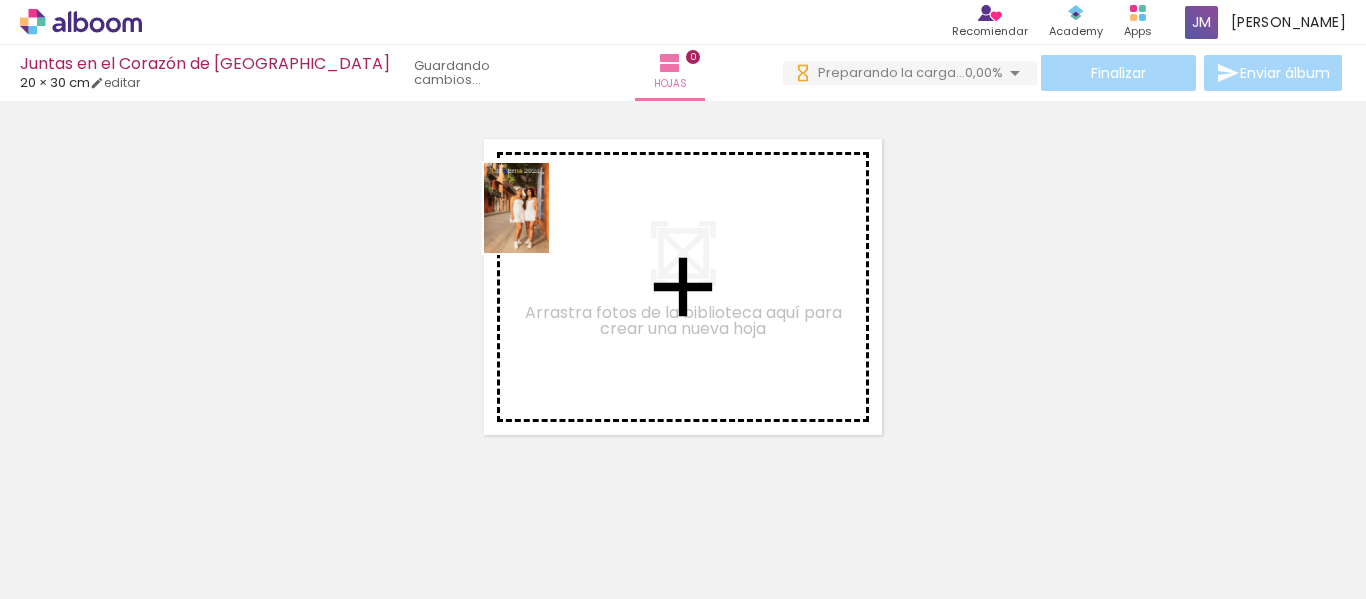 drag, startPoint x: 217, startPoint y: 529, endPoint x: 544, endPoint y: 223, distance: 447.84485 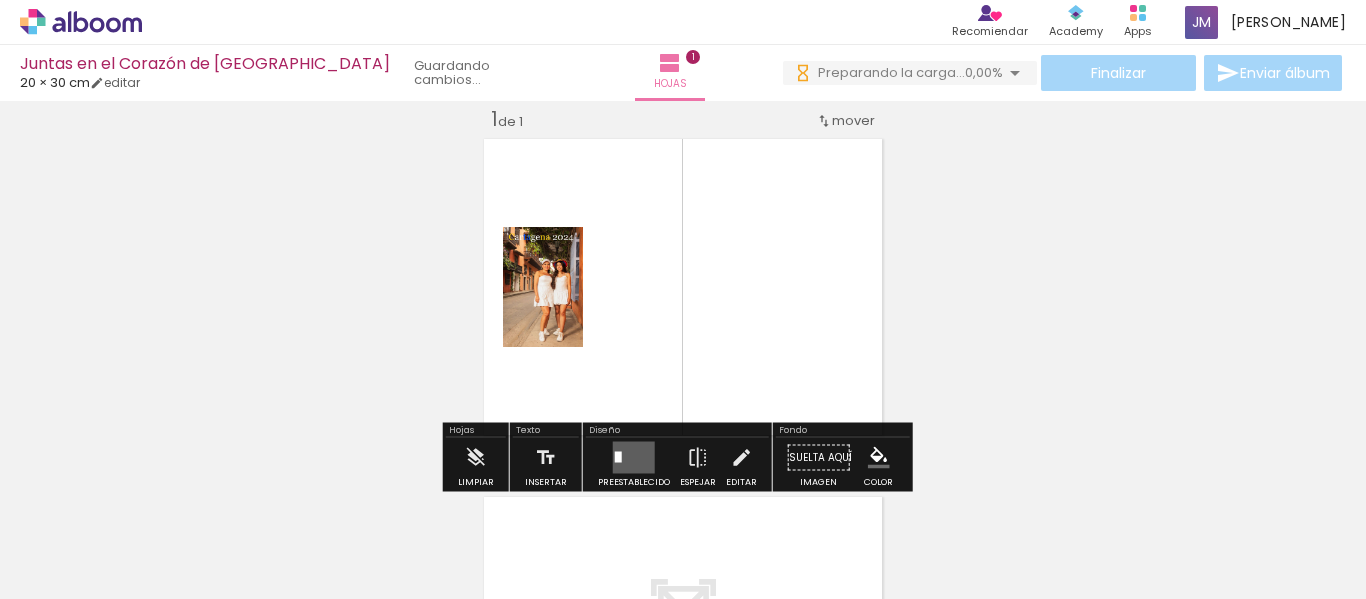 scroll, scrollTop: 26, scrollLeft: 0, axis: vertical 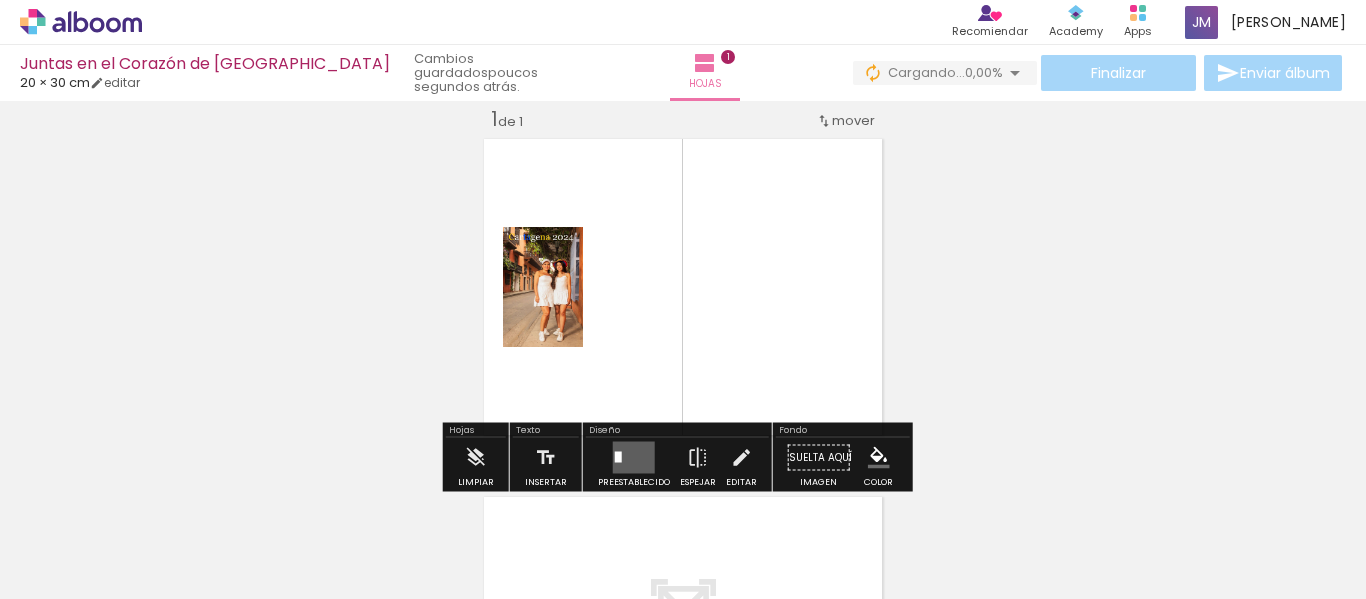 click at bounding box center [178, 531] 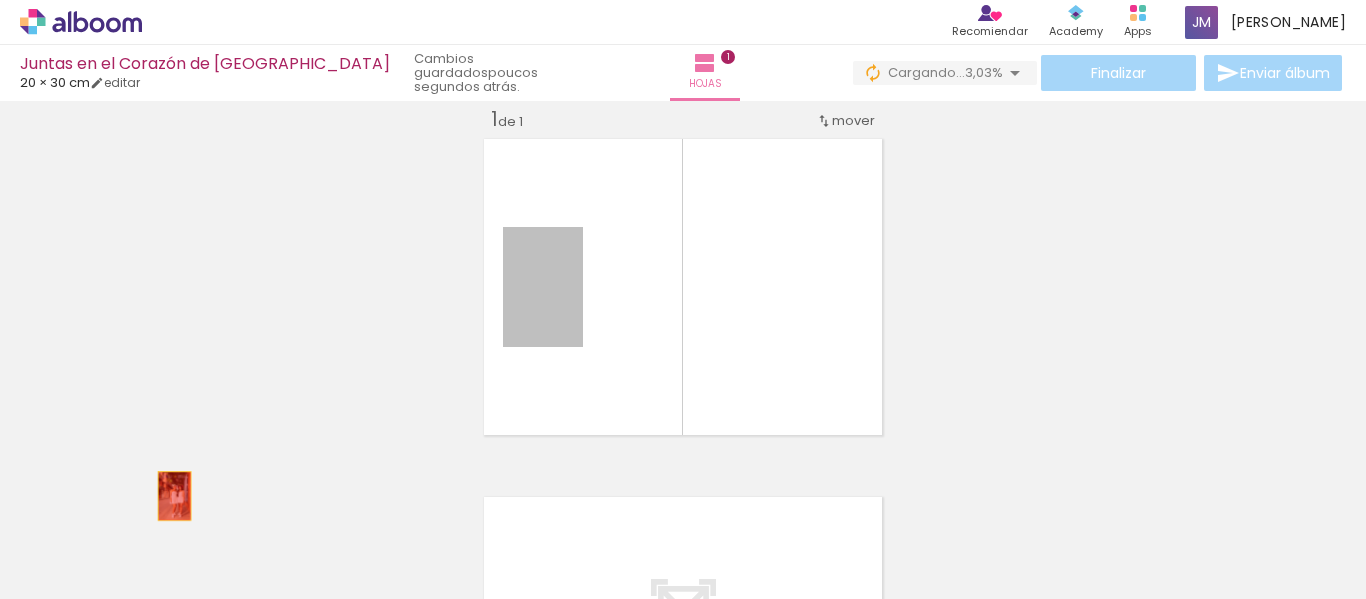 drag, startPoint x: 553, startPoint y: 312, endPoint x: 167, endPoint y: 496, distance: 427.61197 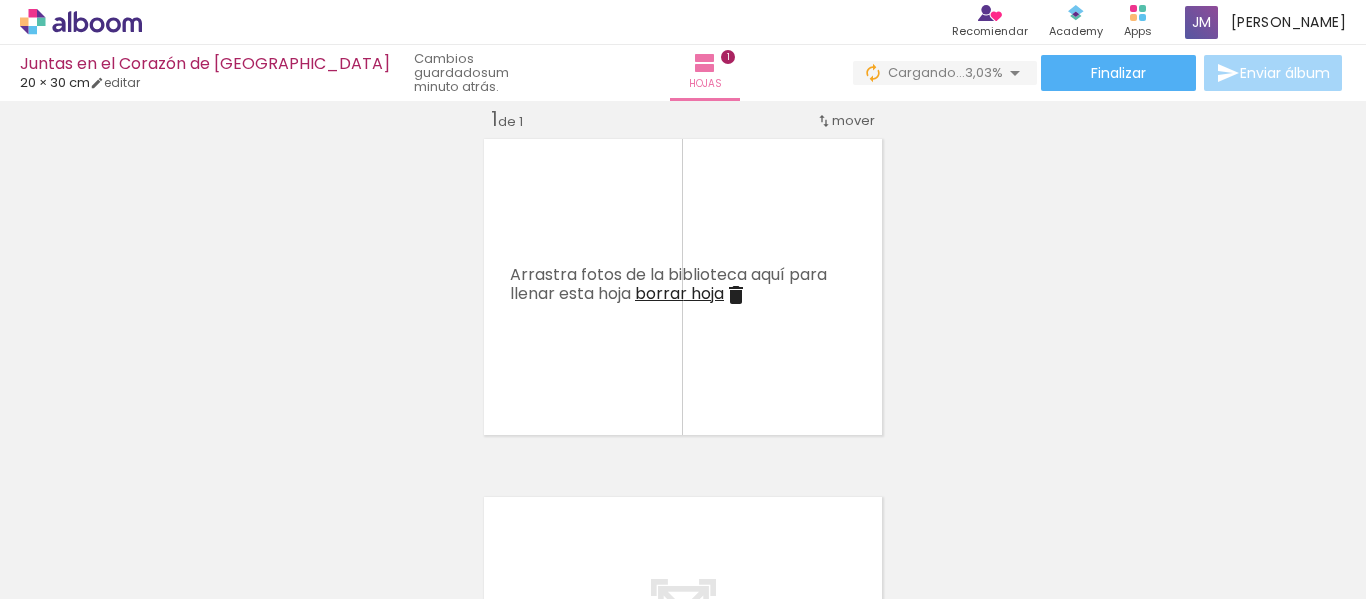 drag, startPoint x: 527, startPoint y: 313, endPoint x: 337, endPoint y: 336, distance: 191.38704 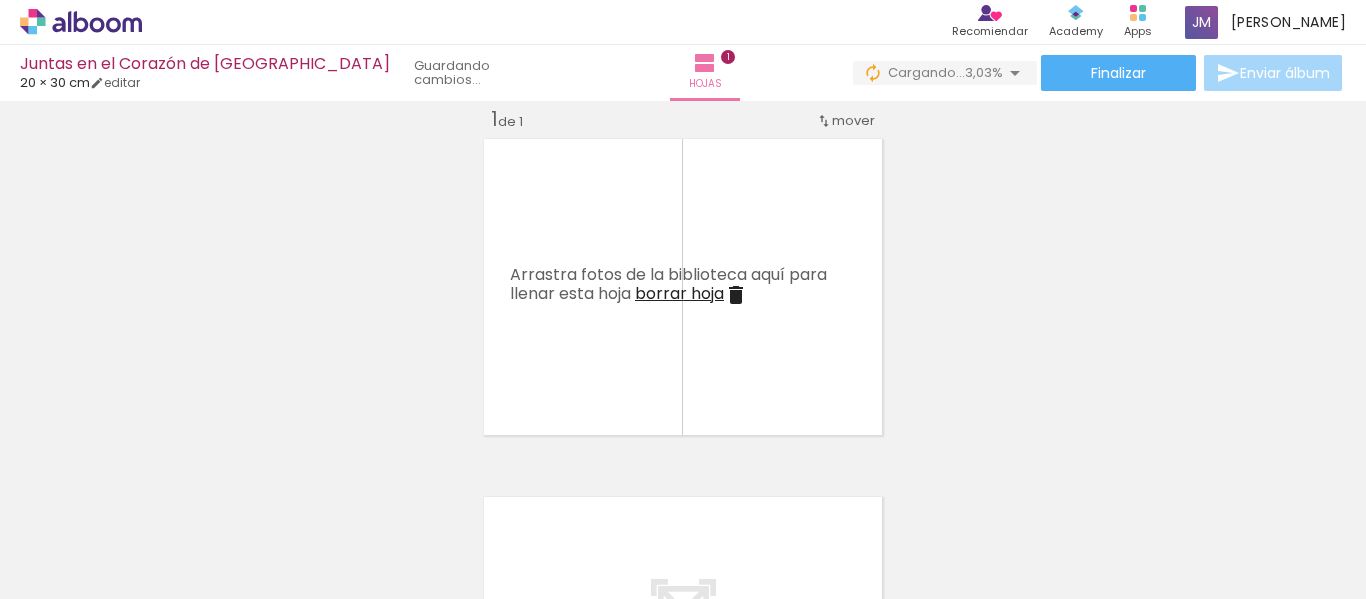 click on "Insertar hoja 1  de 1" at bounding box center [683, 440] 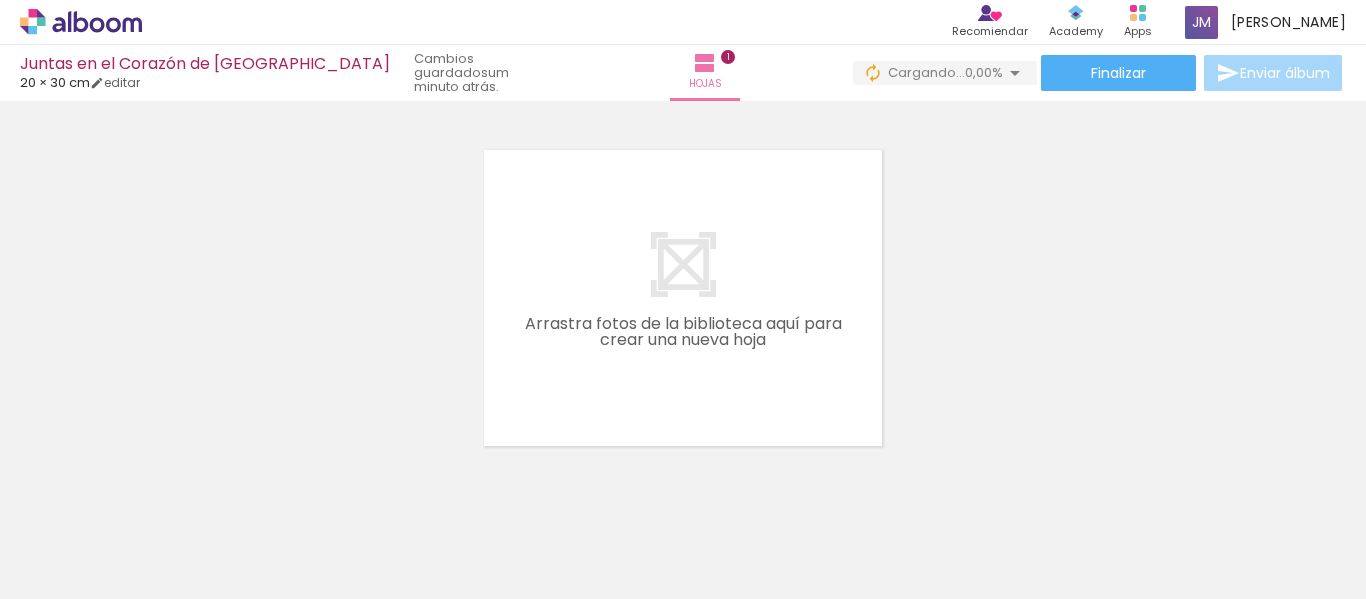scroll, scrollTop: 421, scrollLeft: 0, axis: vertical 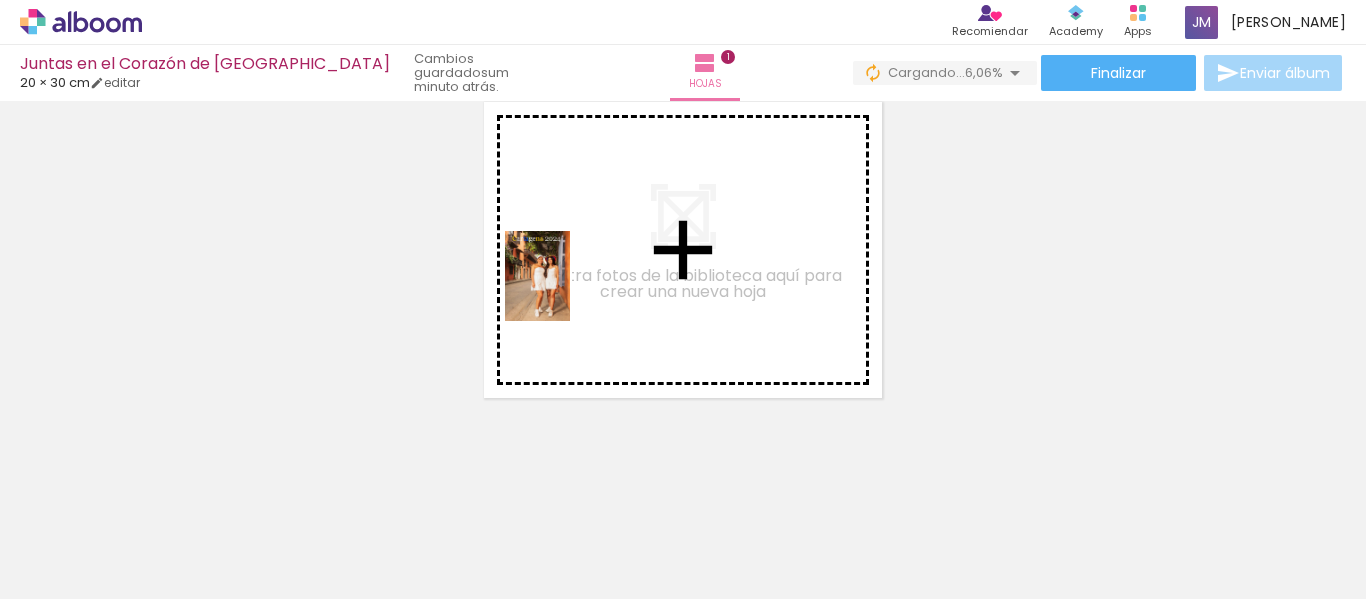drag, startPoint x: 211, startPoint y: 565, endPoint x: 565, endPoint y: 291, distance: 447.65164 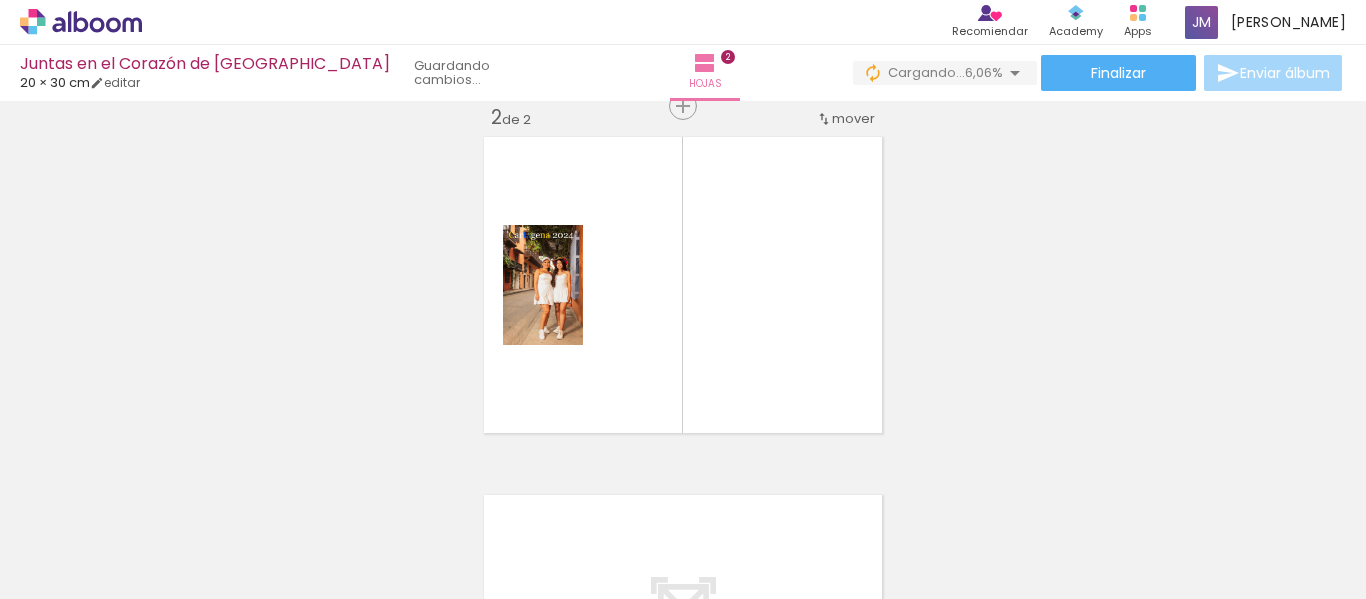 scroll, scrollTop: 384, scrollLeft: 0, axis: vertical 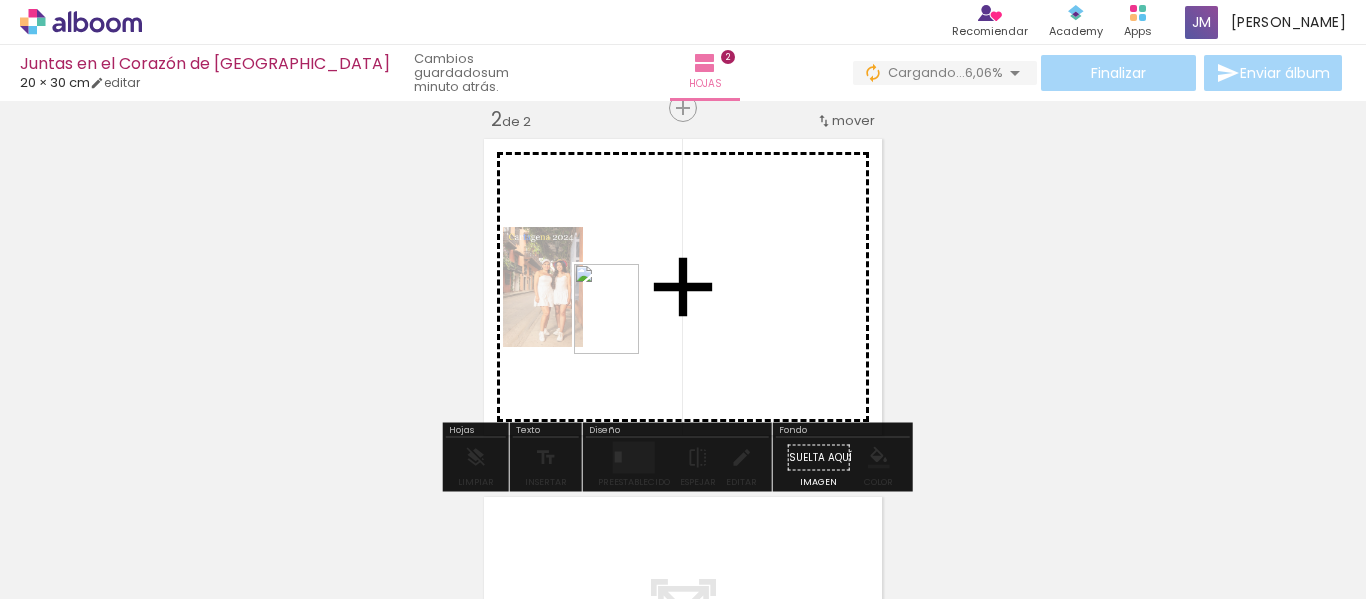 drag, startPoint x: 330, startPoint y: 564, endPoint x: 634, endPoint y: 324, distance: 387.319 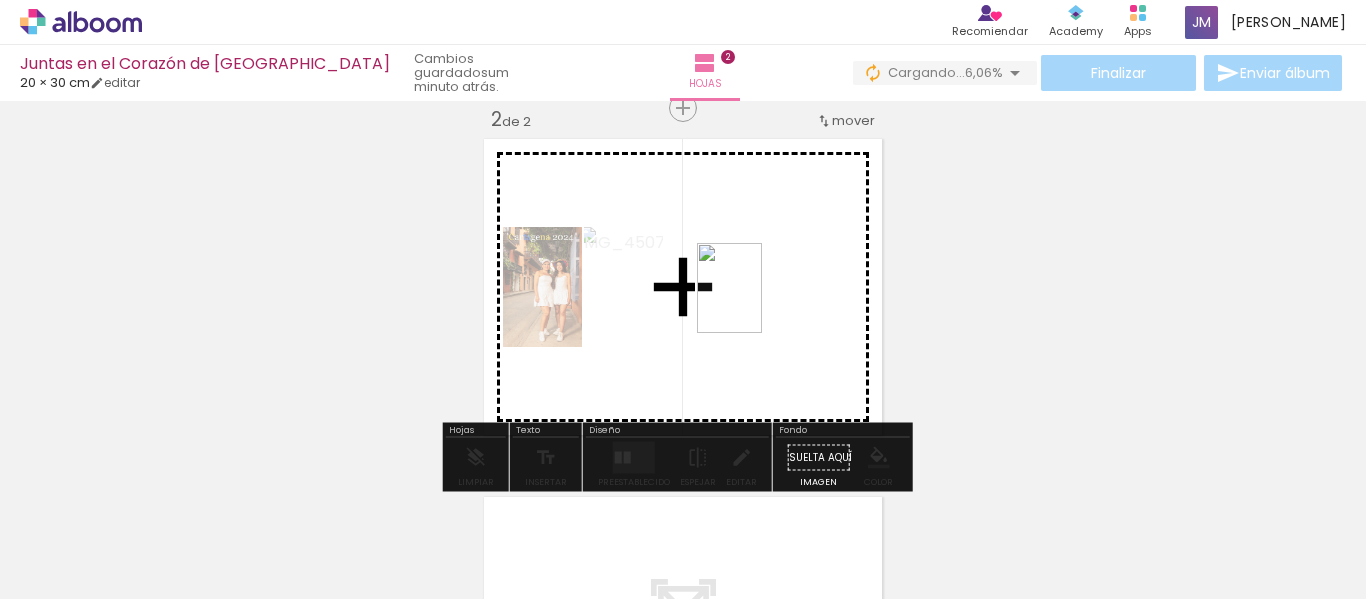 drag, startPoint x: 436, startPoint y: 551, endPoint x: 757, endPoint y: 303, distance: 405.64148 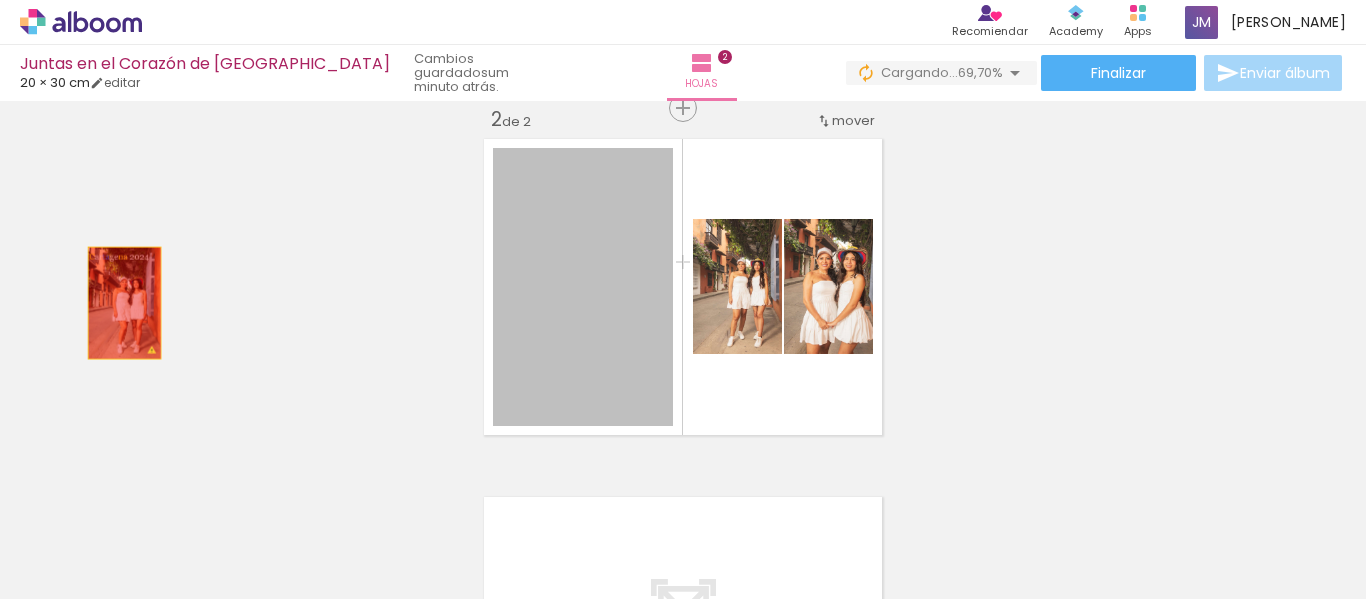 drag, startPoint x: 593, startPoint y: 267, endPoint x: 126, endPoint y: 309, distance: 468.88486 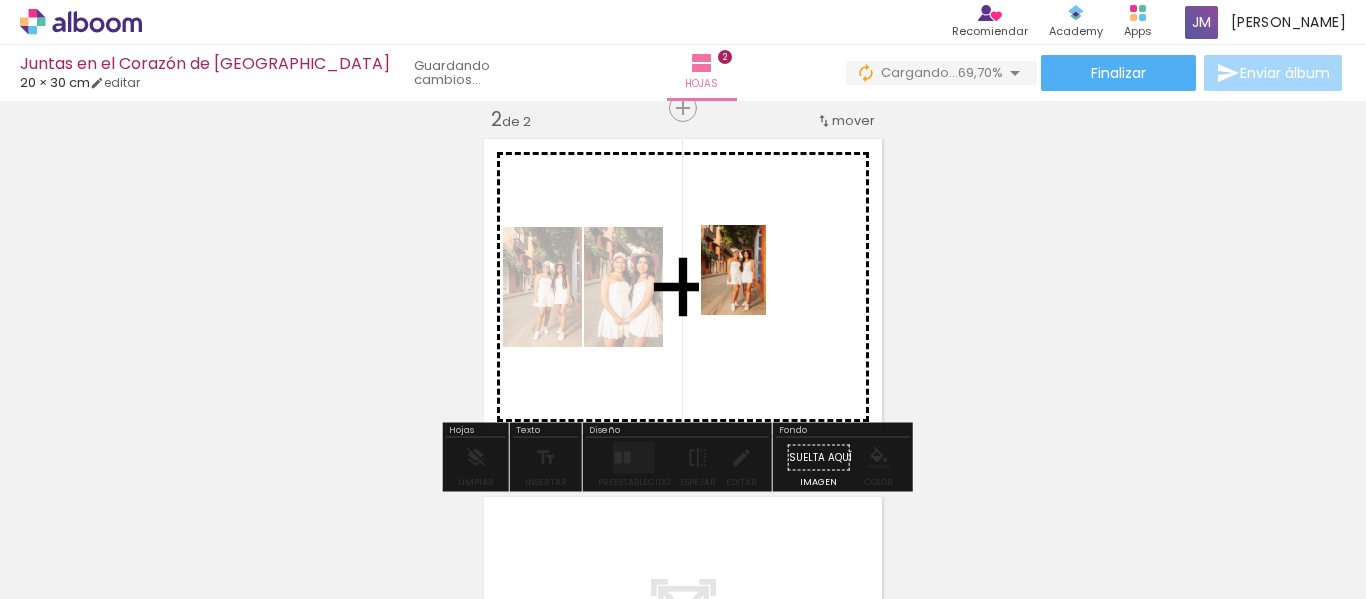 drag, startPoint x: 644, startPoint y: 552, endPoint x: 761, endPoint y: 285, distance: 291.50986 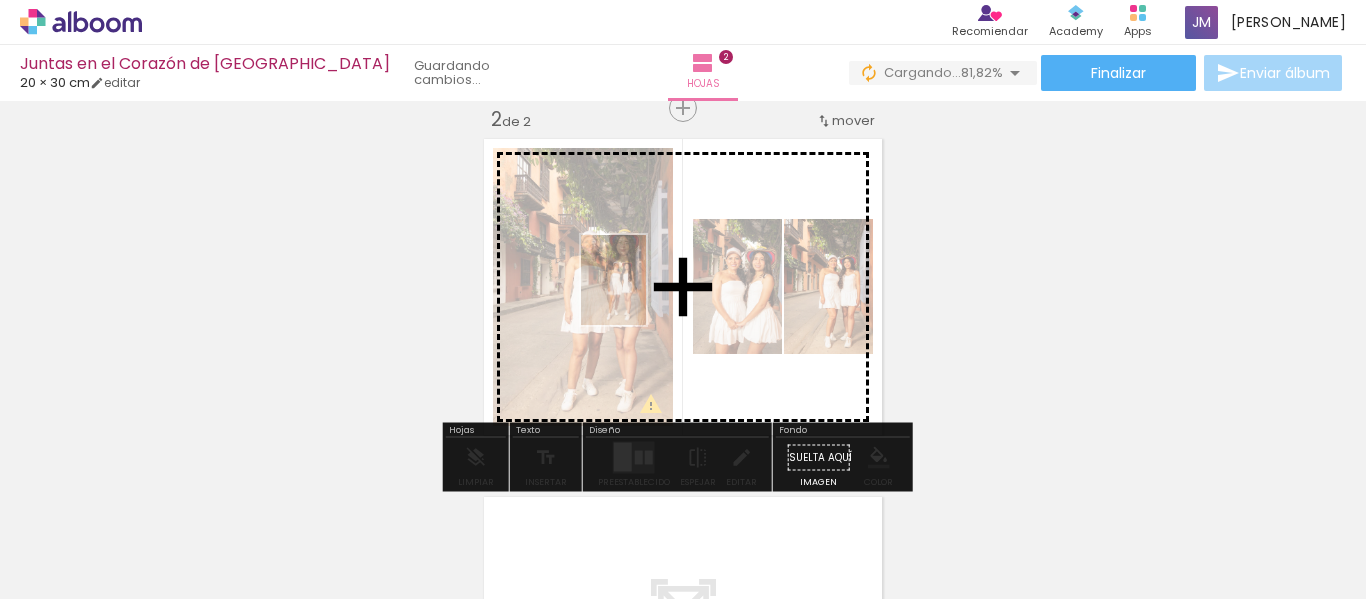 drag, startPoint x: 319, startPoint y: 567, endPoint x: 641, endPoint y: 295, distance: 421.50684 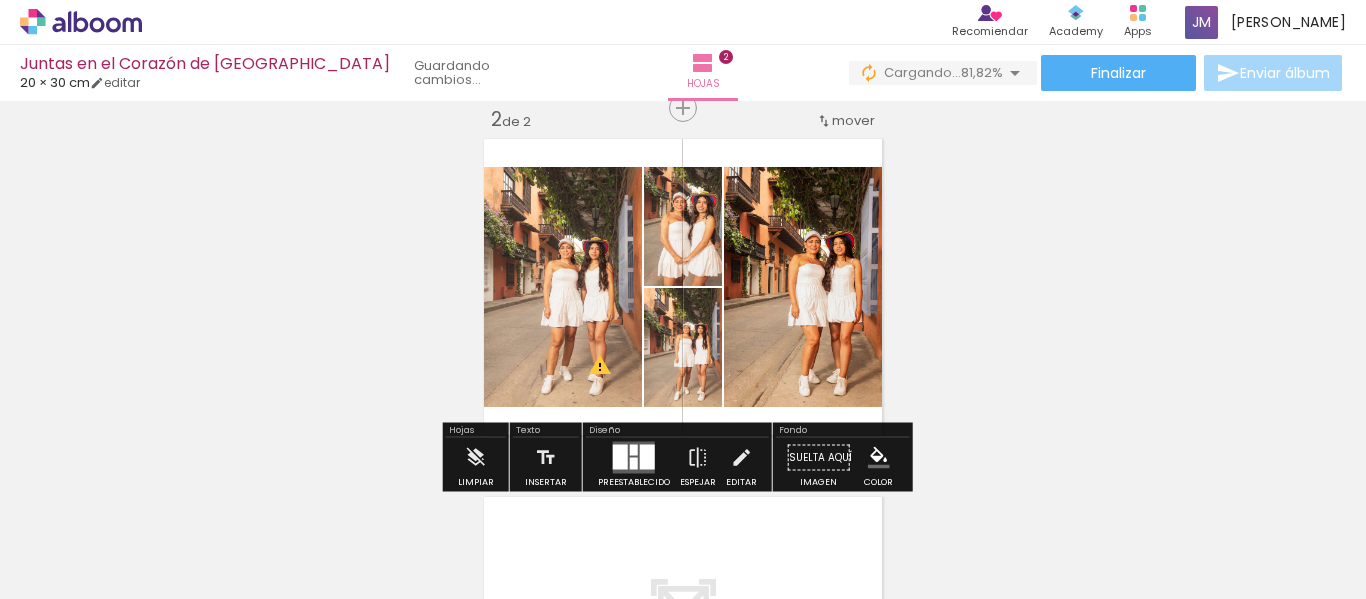 click at bounding box center (290, 531) 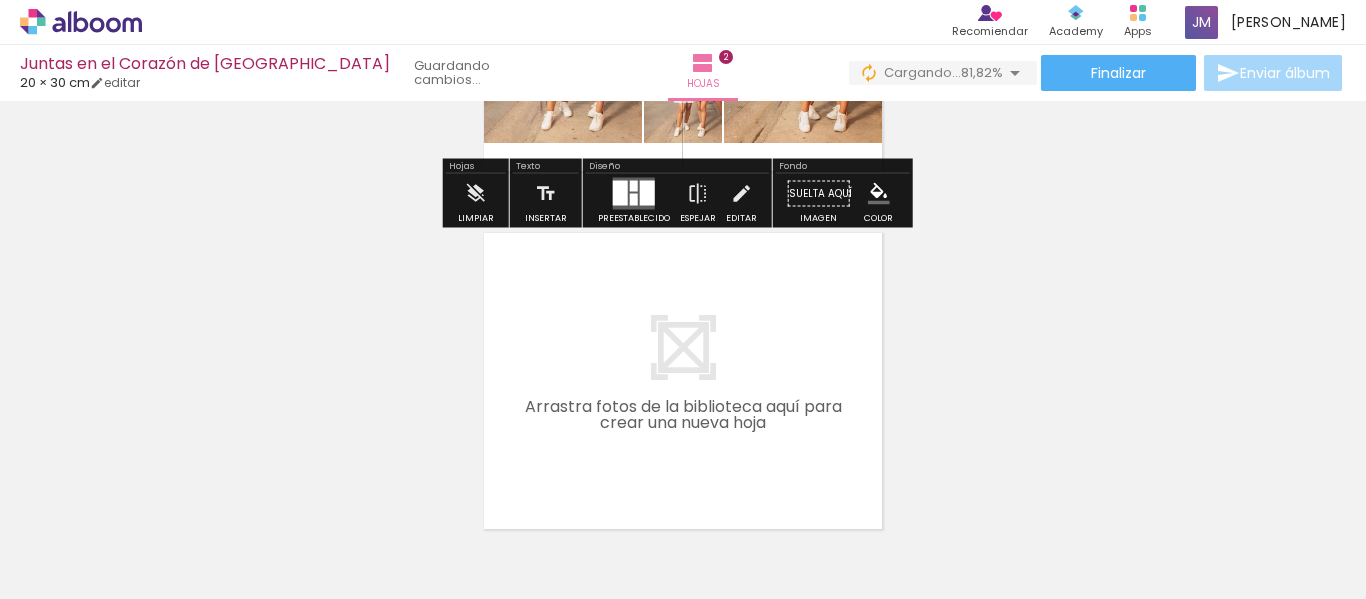 scroll, scrollTop: 684, scrollLeft: 0, axis: vertical 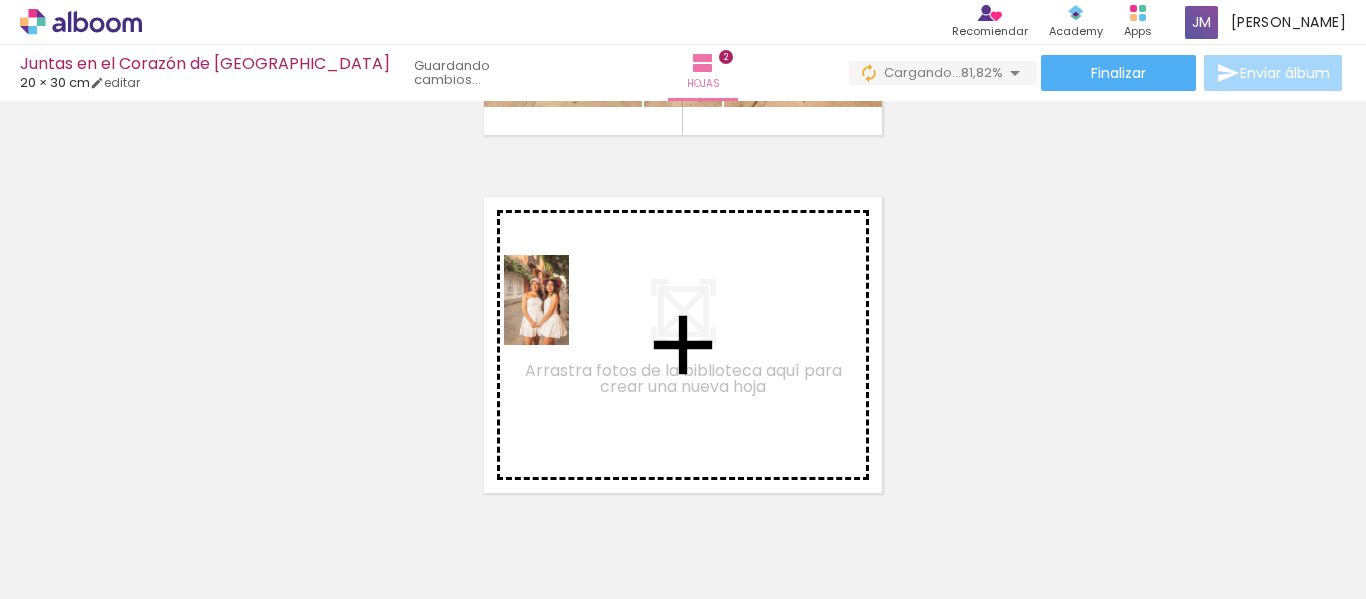 drag, startPoint x: 538, startPoint y: 539, endPoint x: 564, endPoint y: 315, distance: 225.50388 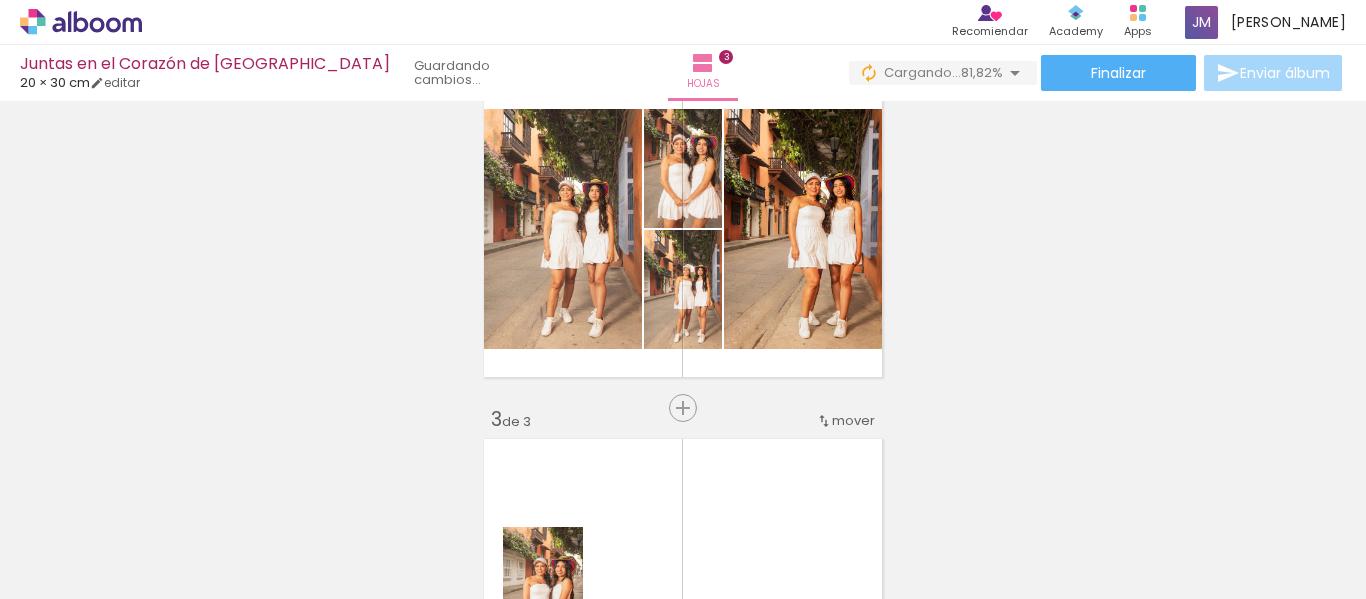 scroll, scrollTop: 242, scrollLeft: 0, axis: vertical 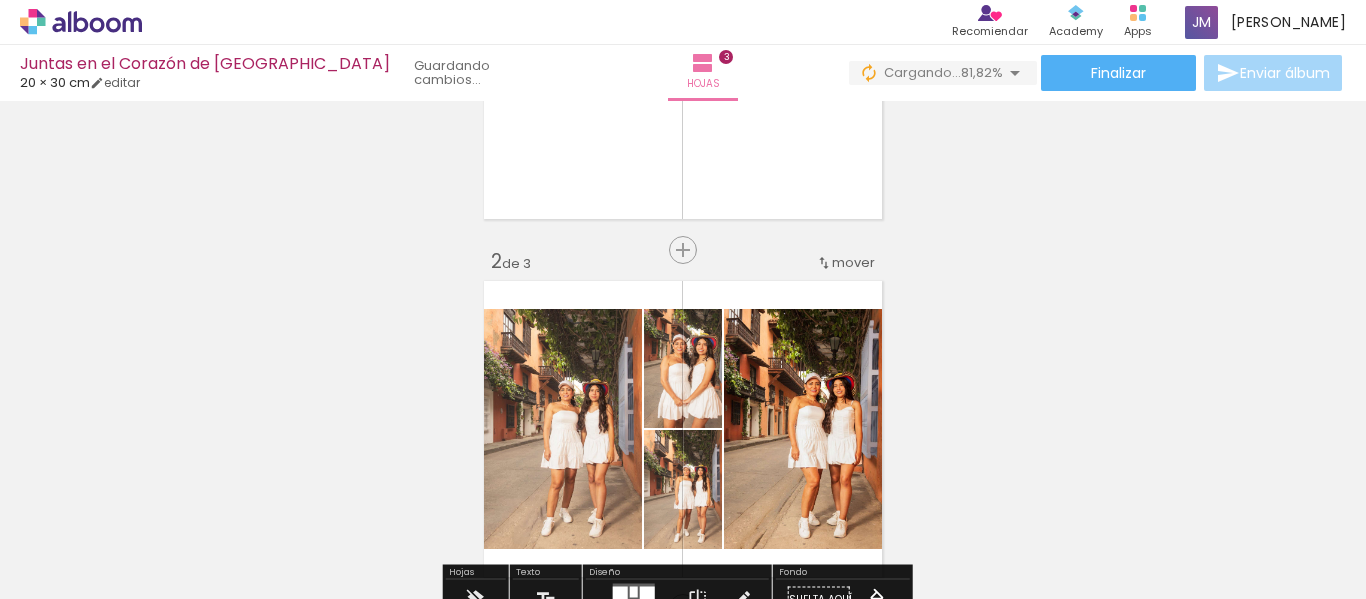 click at bounding box center [290, 531] 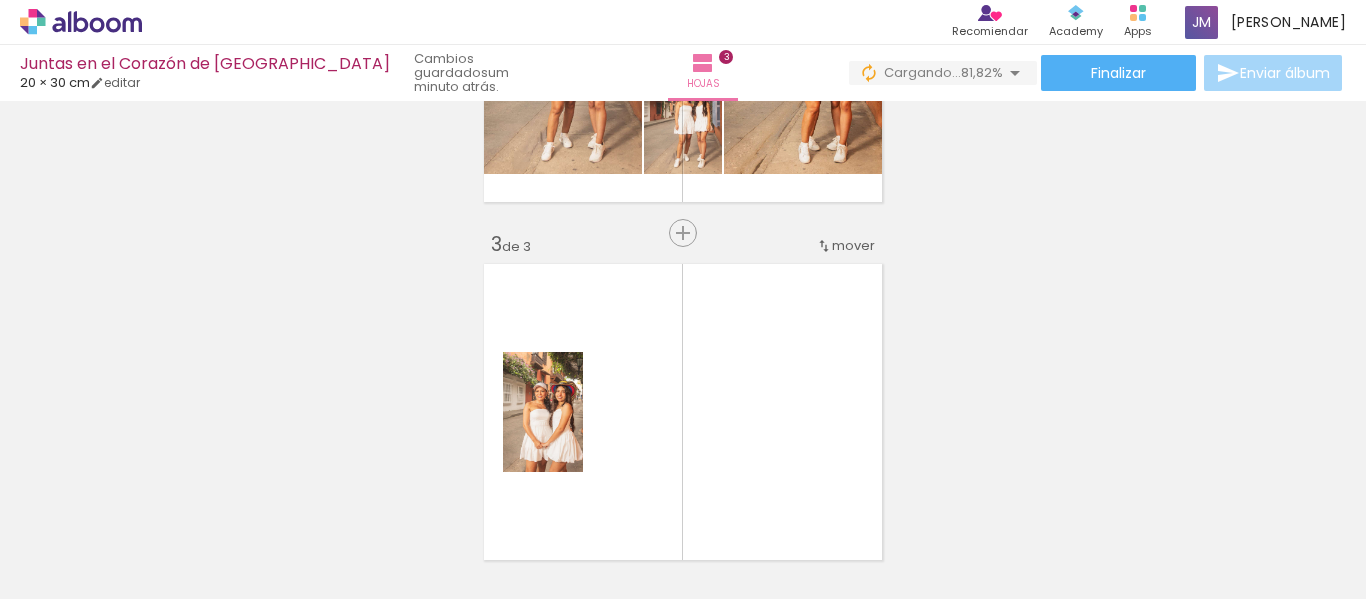 scroll, scrollTop: 645, scrollLeft: 0, axis: vertical 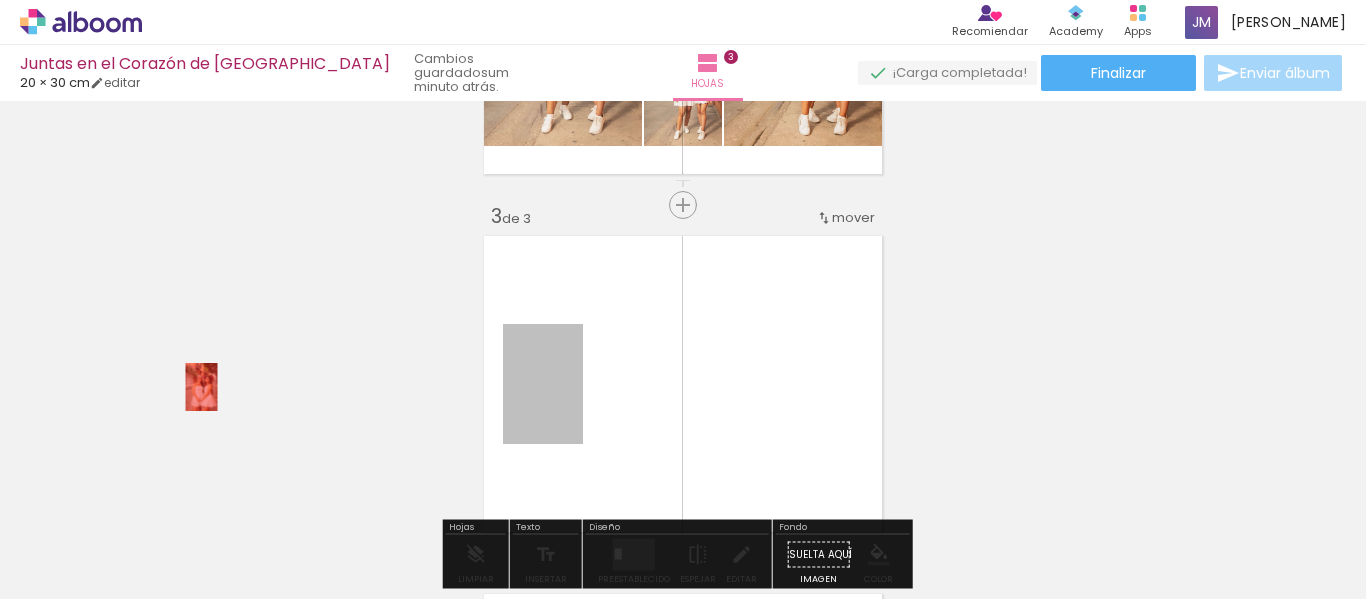 drag, startPoint x: 529, startPoint y: 385, endPoint x: 192, endPoint y: 386, distance: 337.0015 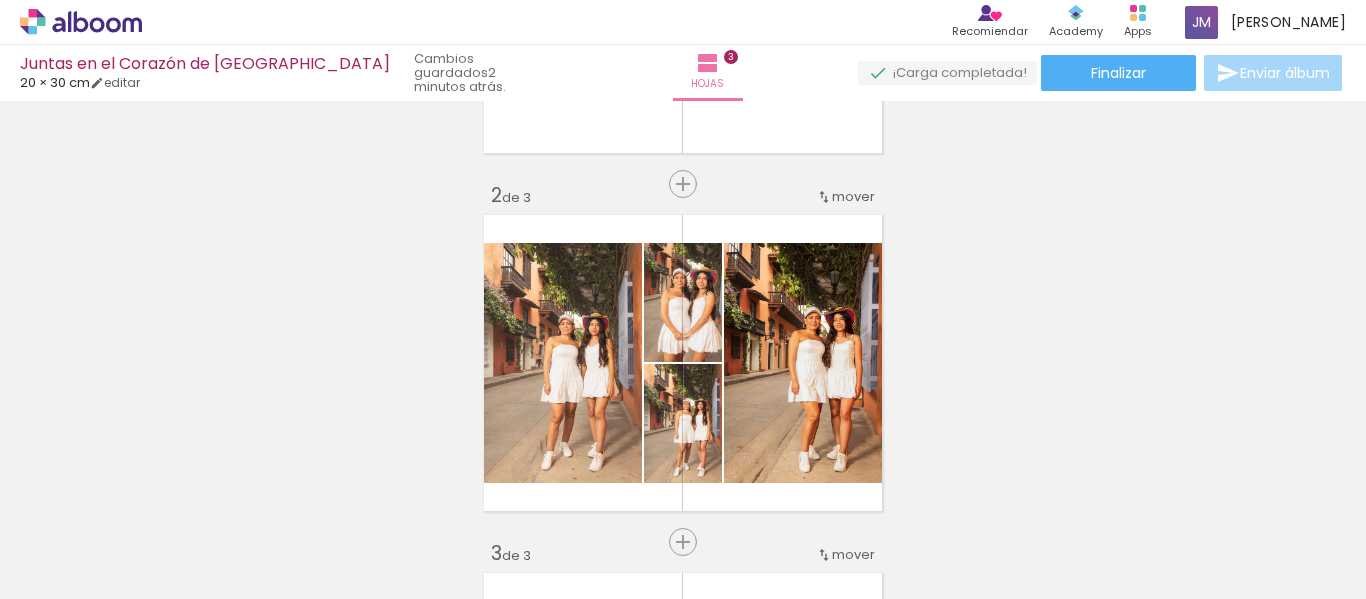 scroll, scrollTop: 376, scrollLeft: 0, axis: vertical 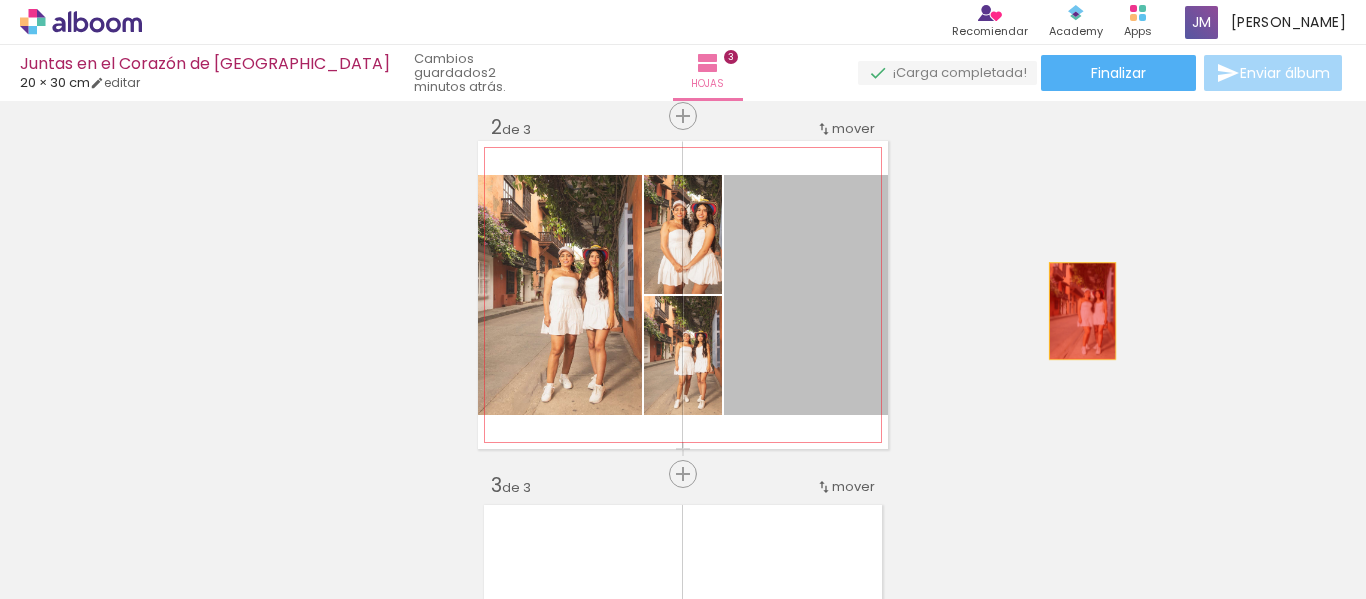 drag, startPoint x: 777, startPoint y: 328, endPoint x: 1075, endPoint y: 311, distance: 298.4845 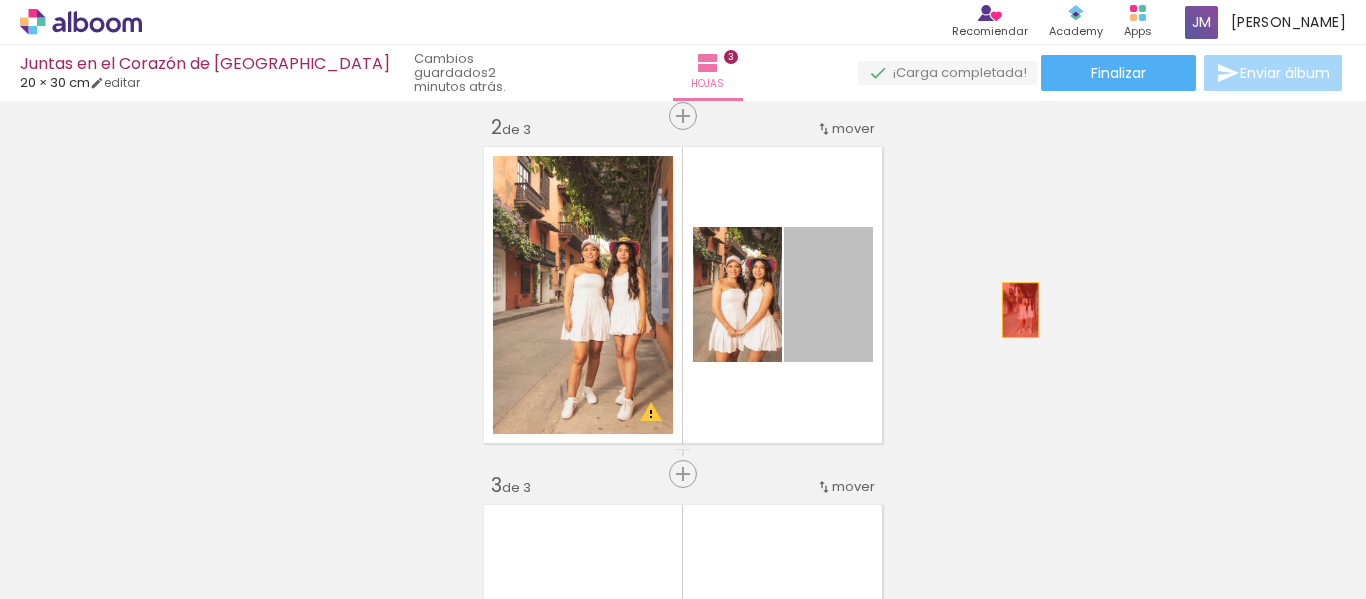 drag, startPoint x: 827, startPoint y: 323, endPoint x: 1013, endPoint y: 310, distance: 186.45375 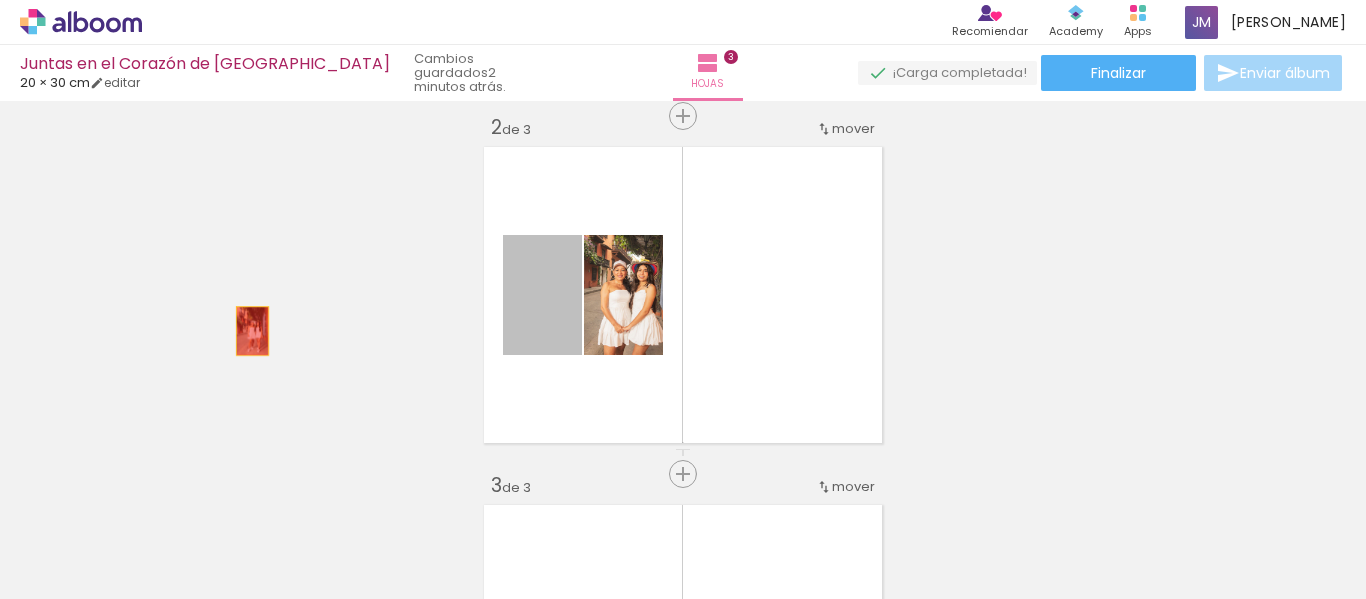 drag, startPoint x: 527, startPoint y: 331, endPoint x: 236, endPoint y: 331, distance: 291 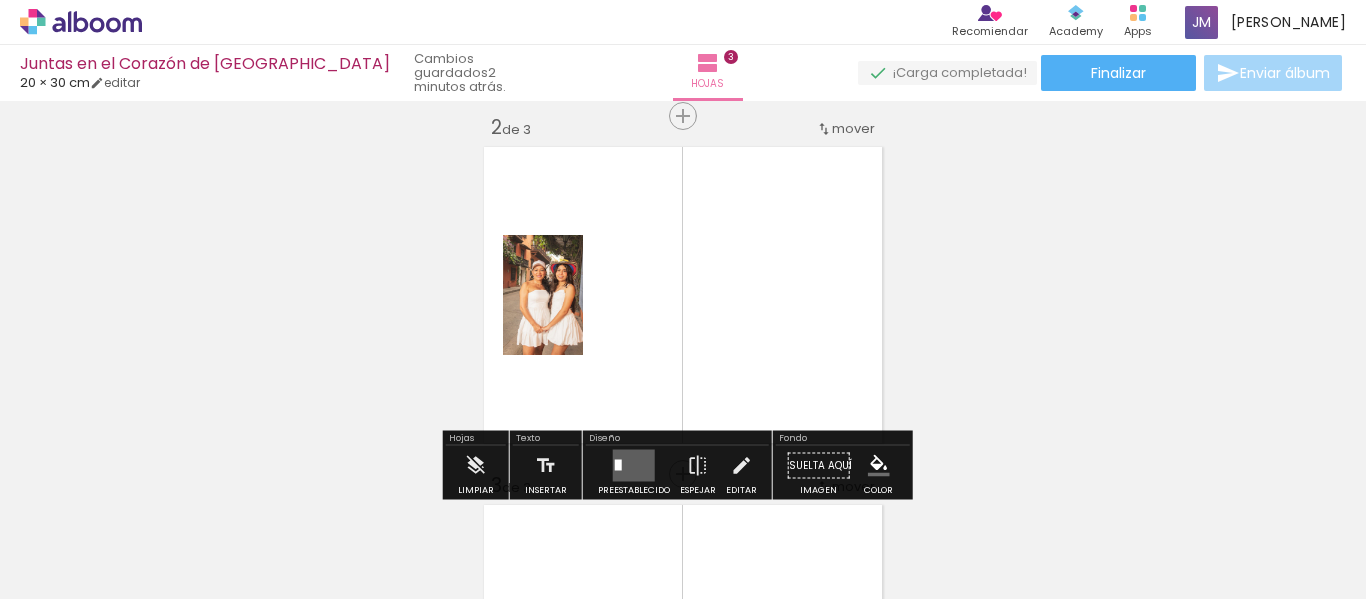 drag, startPoint x: 614, startPoint y: 332, endPoint x: 311, endPoint y: 343, distance: 303.19962 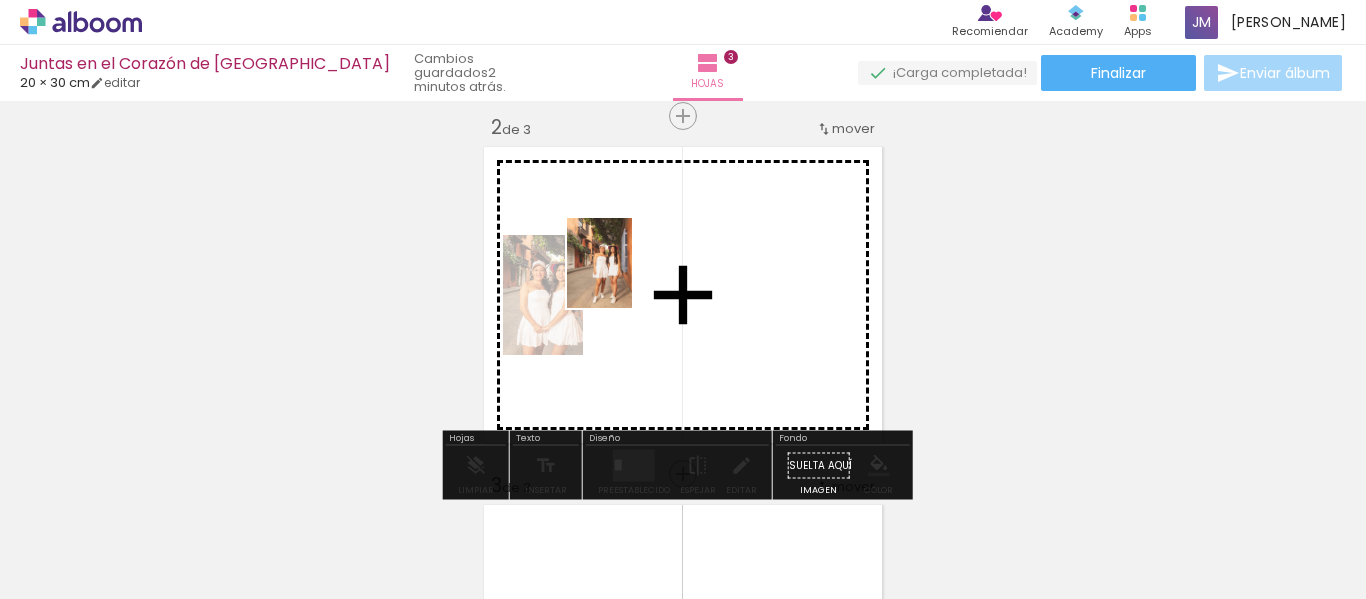 drag, startPoint x: 317, startPoint y: 558, endPoint x: 627, endPoint y: 278, distance: 417.73196 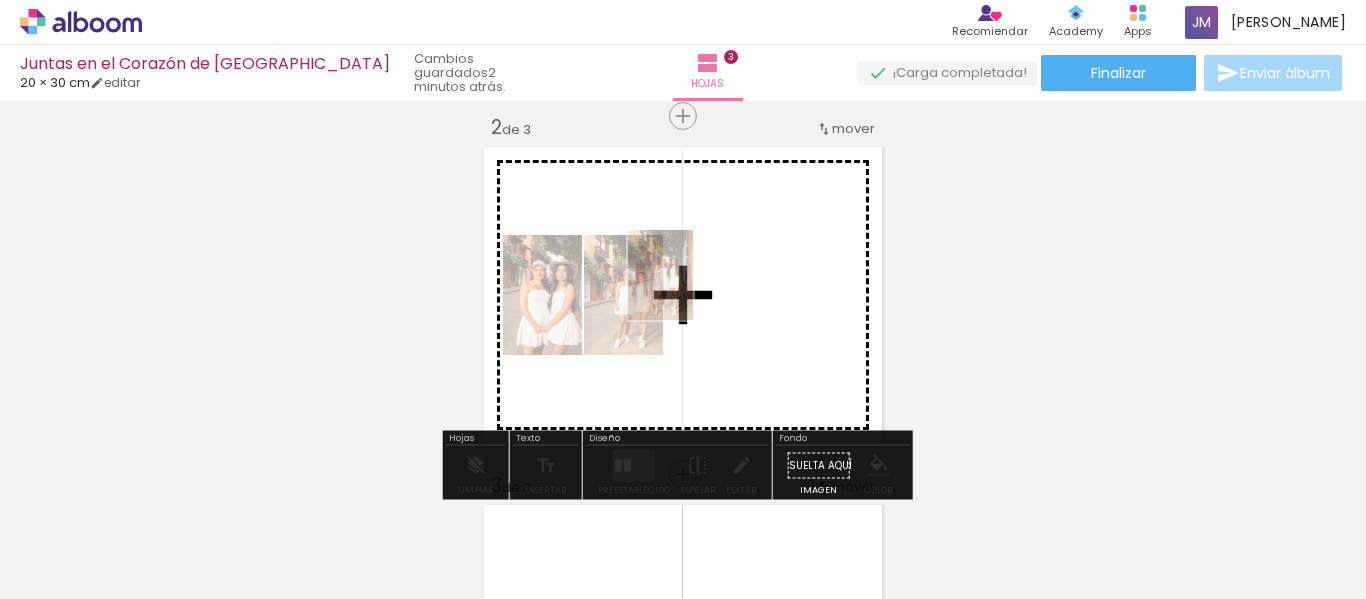 drag, startPoint x: 319, startPoint y: 537, endPoint x: 688, endPoint y: 290, distance: 444.0383 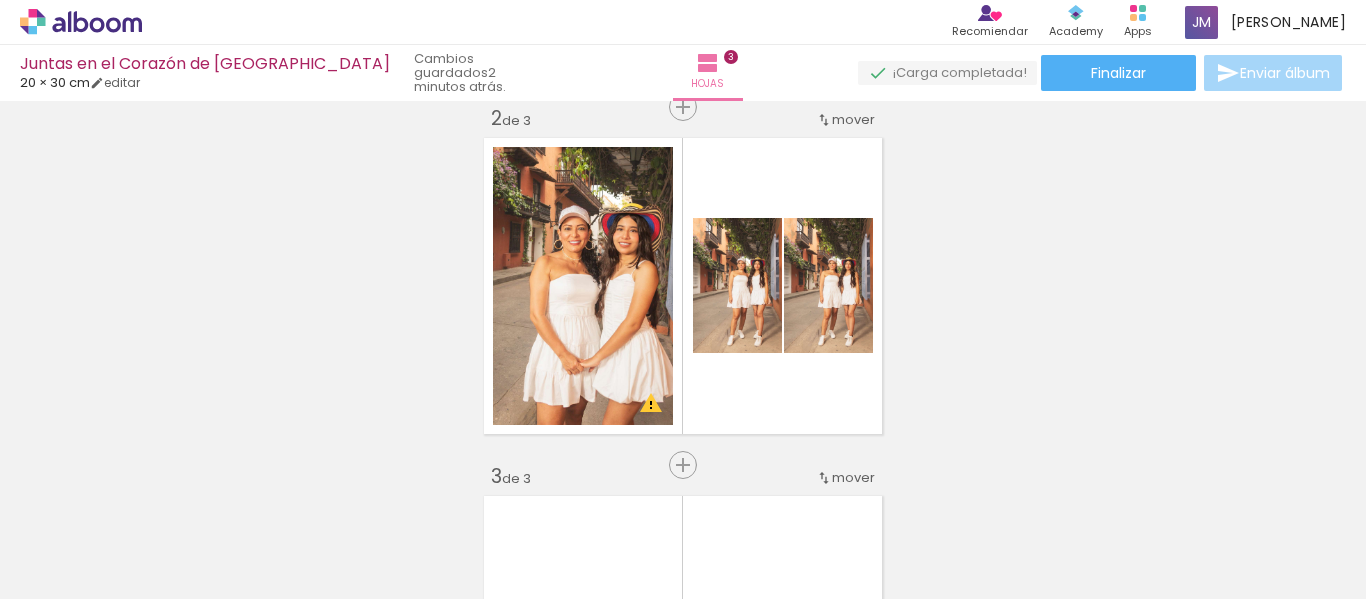 scroll, scrollTop: 417, scrollLeft: 0, axis: vertical 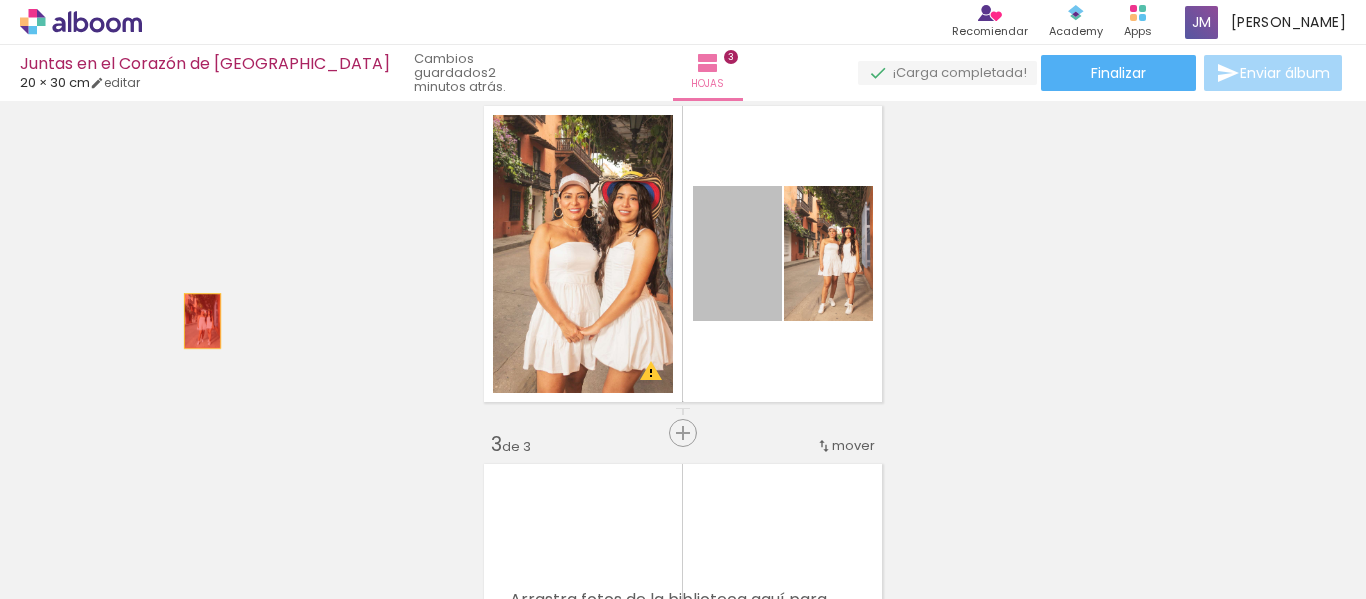 drag, startPoint x: 756, startPoint y: 291, endPoint x: 190, endPoint y: 319, distance: 566.69214 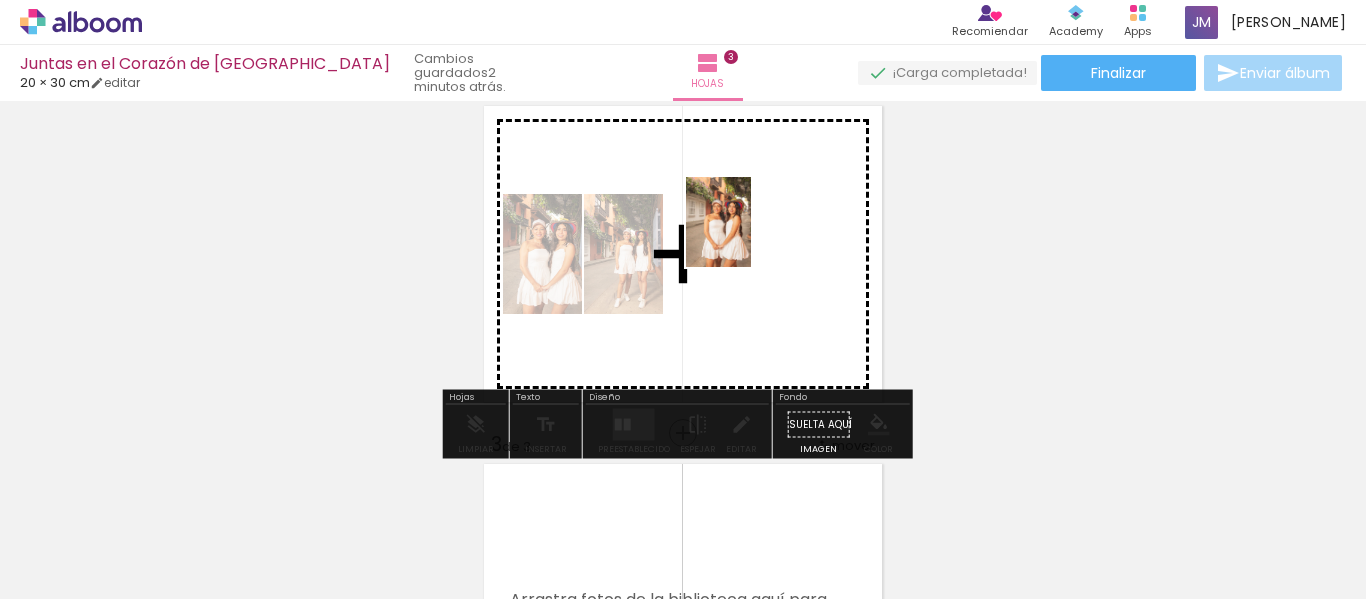 drag, startPoint x: 551, startPoint y: 558, endPoint x: 746, endPoint y: 237, distance: 375.58755 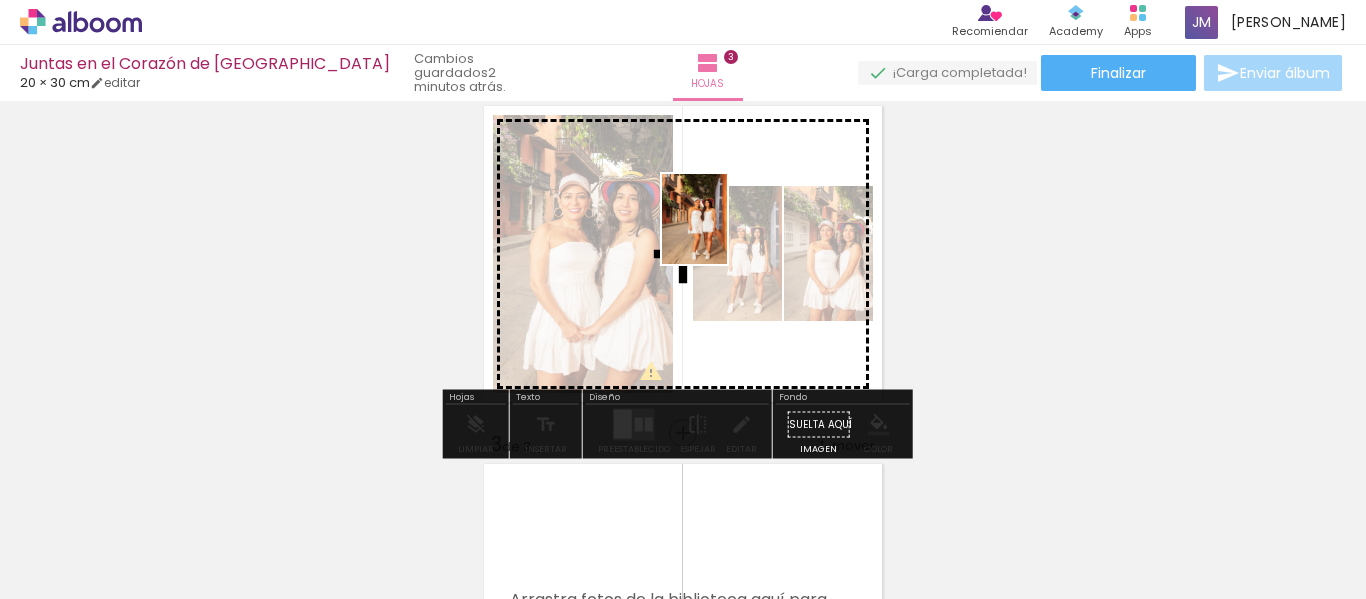 drag, startPoint x: 646, startPoint y: 549, endPoint x: 722, endPoint y: 234, distance: 324.03857 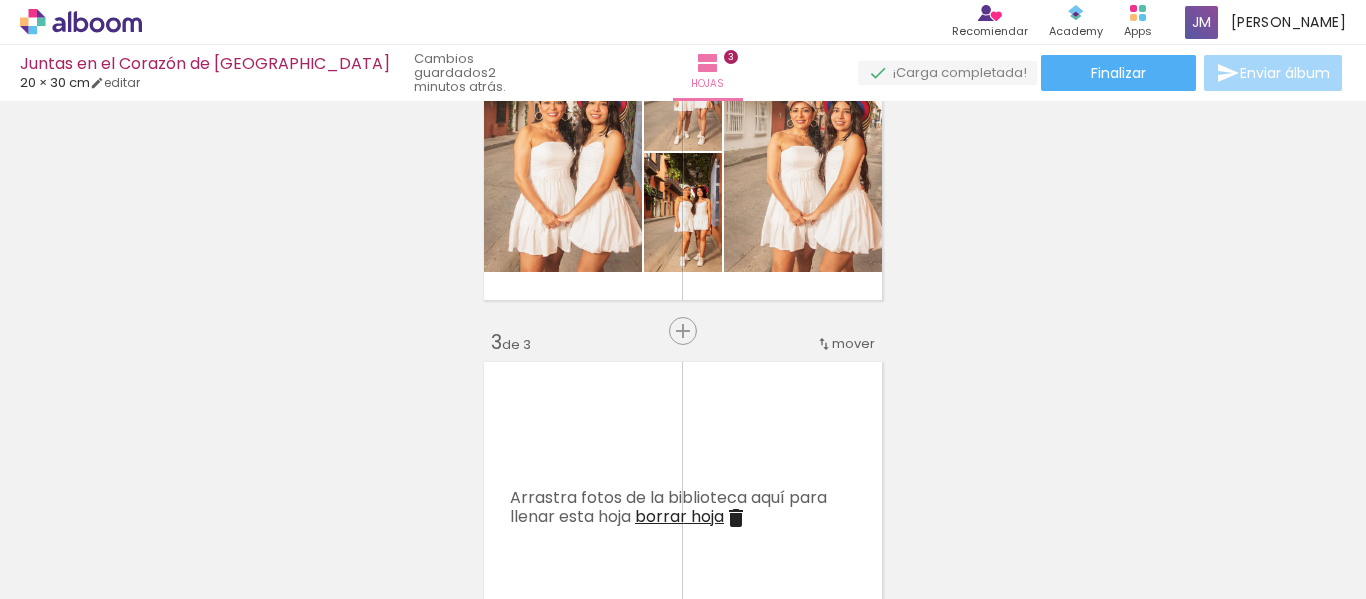 scroll, scrollTop: 617, scrollLeft: 0, axis: vertical 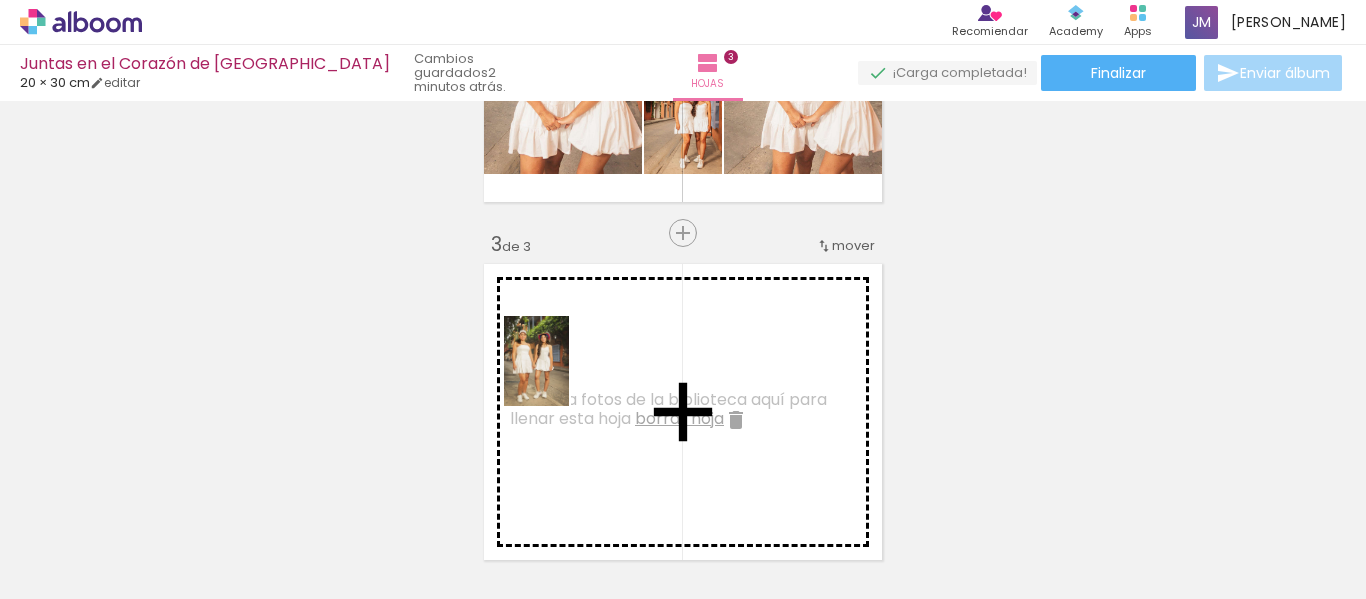 drag, startPoint x: 776, startPoint y: 551, endPoint x: 564, endPoint y: 376, distance: 274.89816 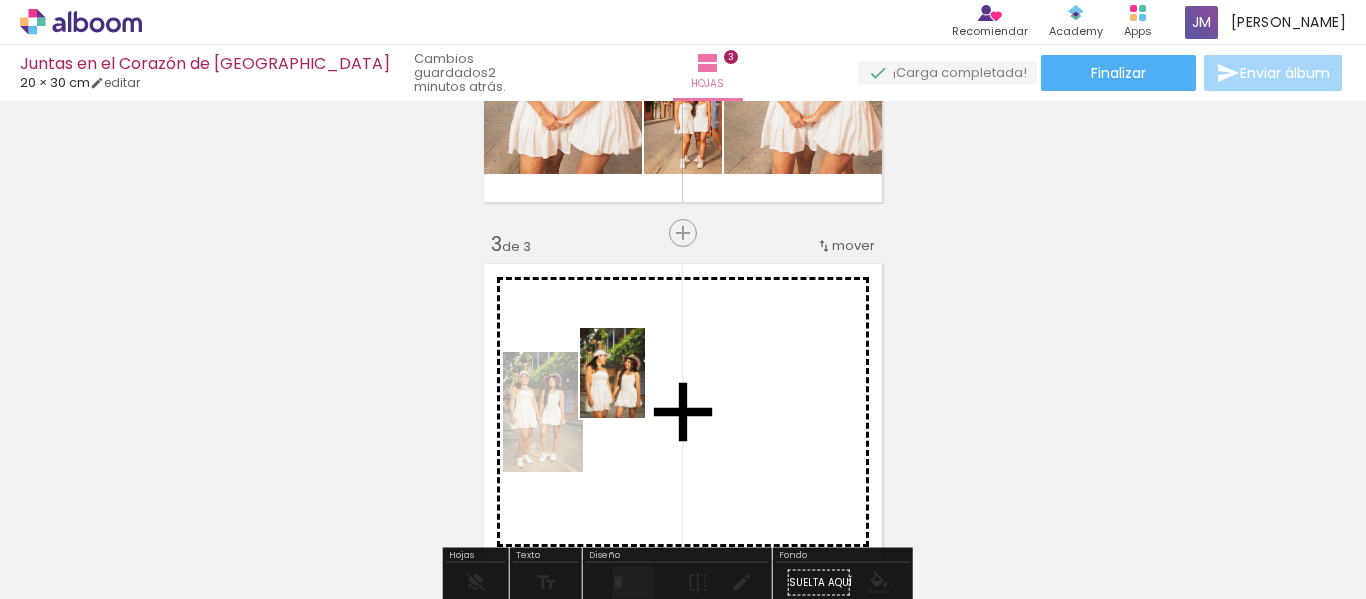 drag, startPoint x: 886, startPoint y: 558, endPoint x: 640, endPoint y: 388, distance: 299.0251 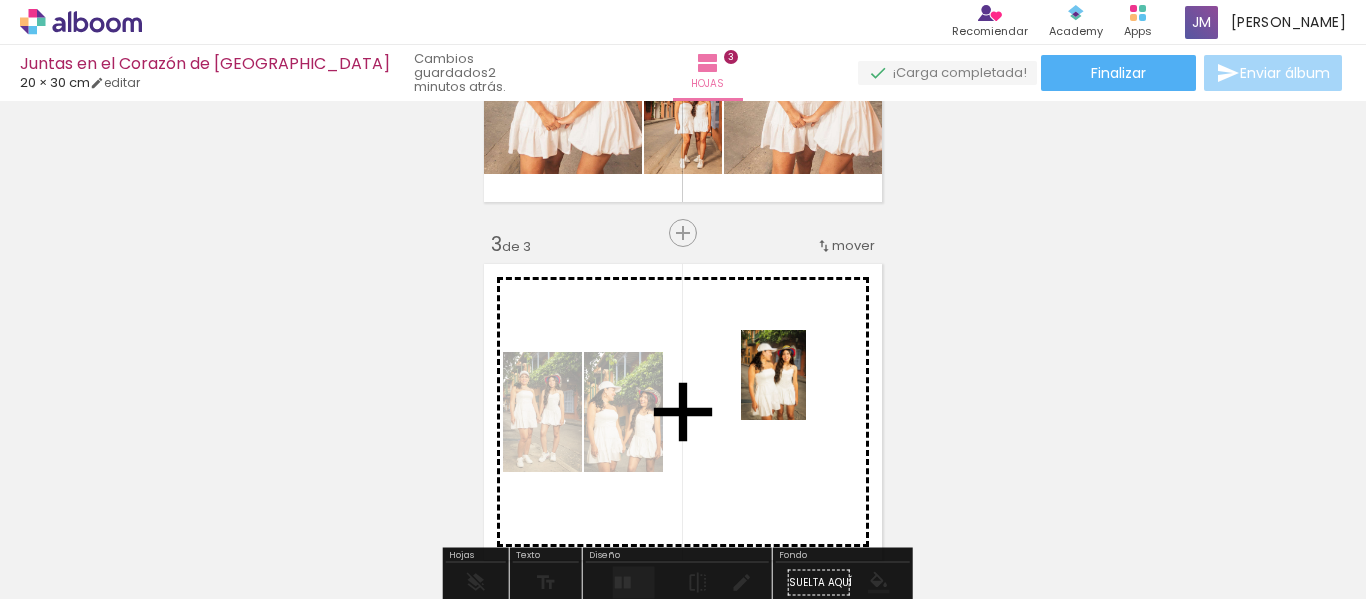 drag, startPoint x: 1002, startPoint y: 557, endPoint x: 801, endPoint y: 390, distance: 261.32355 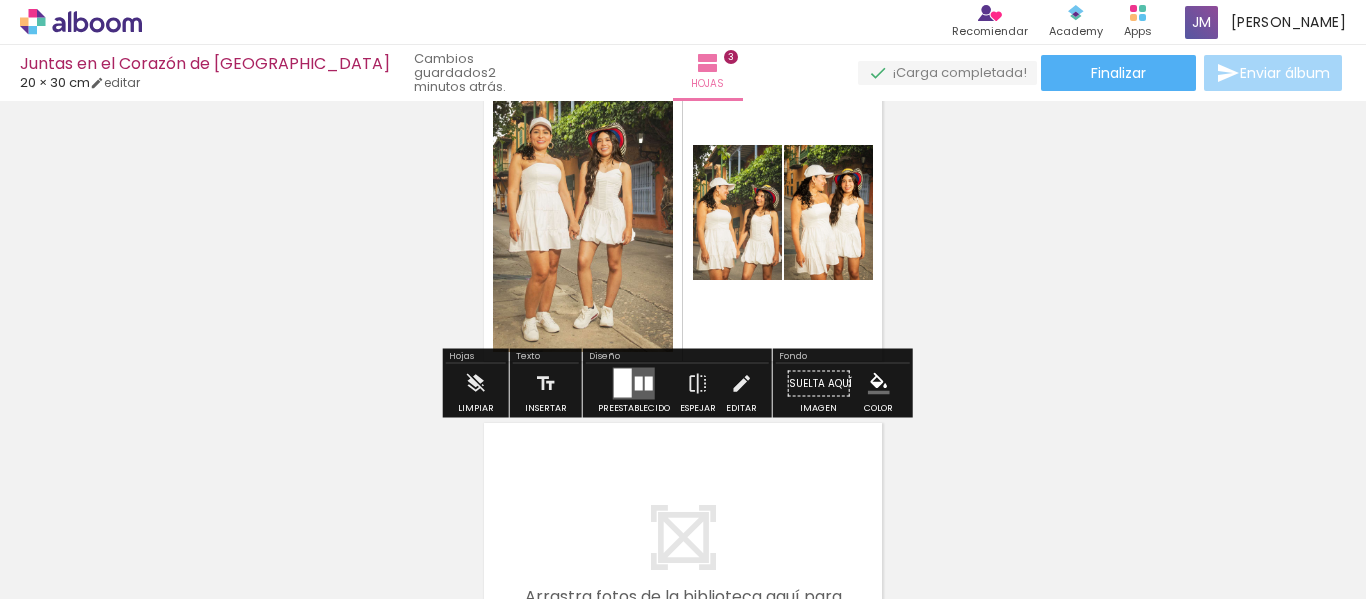 scroll, scrollTop: 817, scrollLeft: 0, axis: vertical 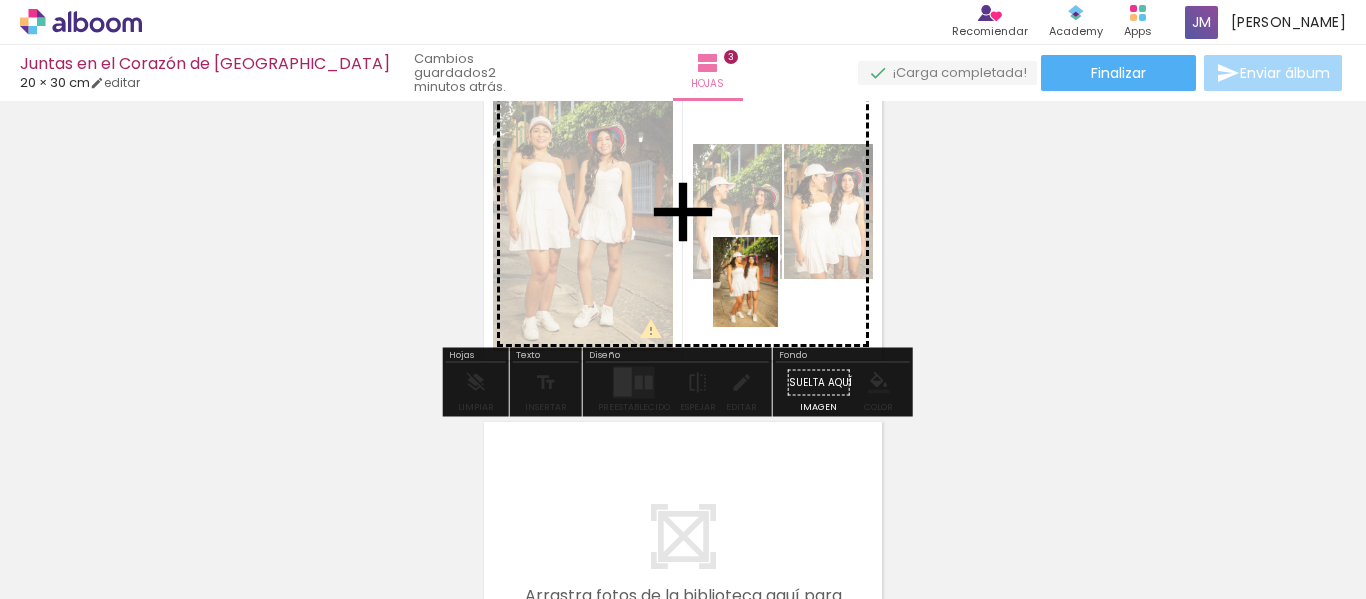 drag, startPoint x: 1095, startPoint y: 563, endPoint x: 773, endPoint y: 295, distance: 418.93674 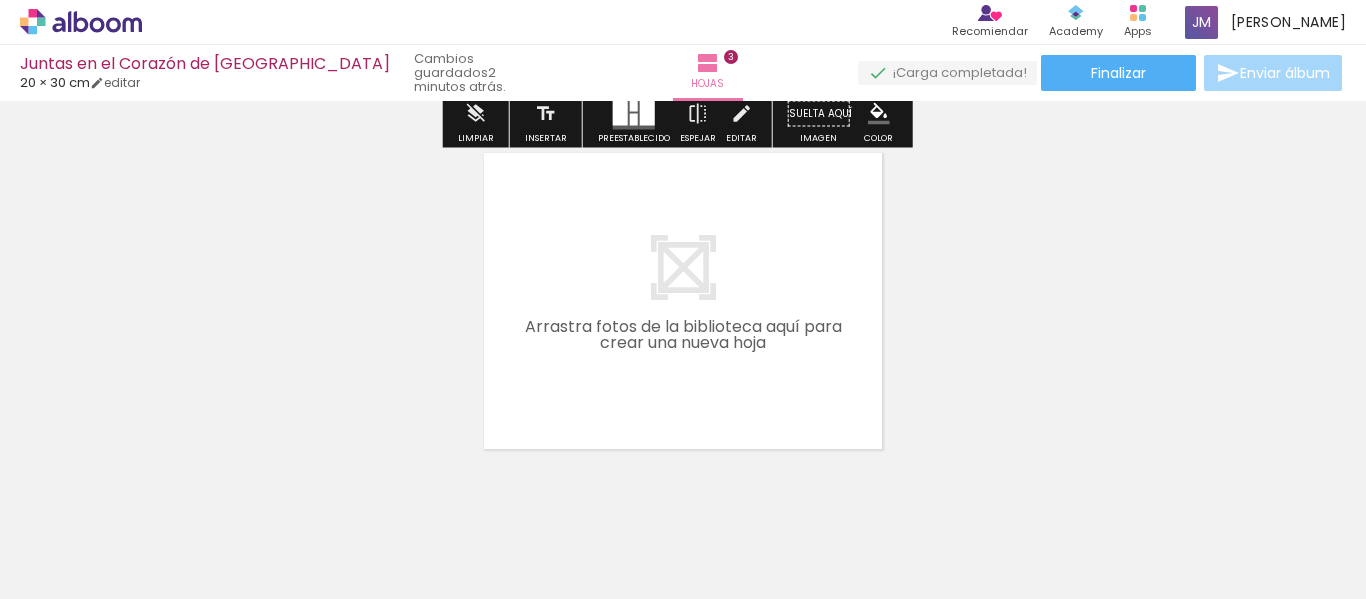 scroll, scrollTop: 1117, scrollLeft: 0, axis: vertical 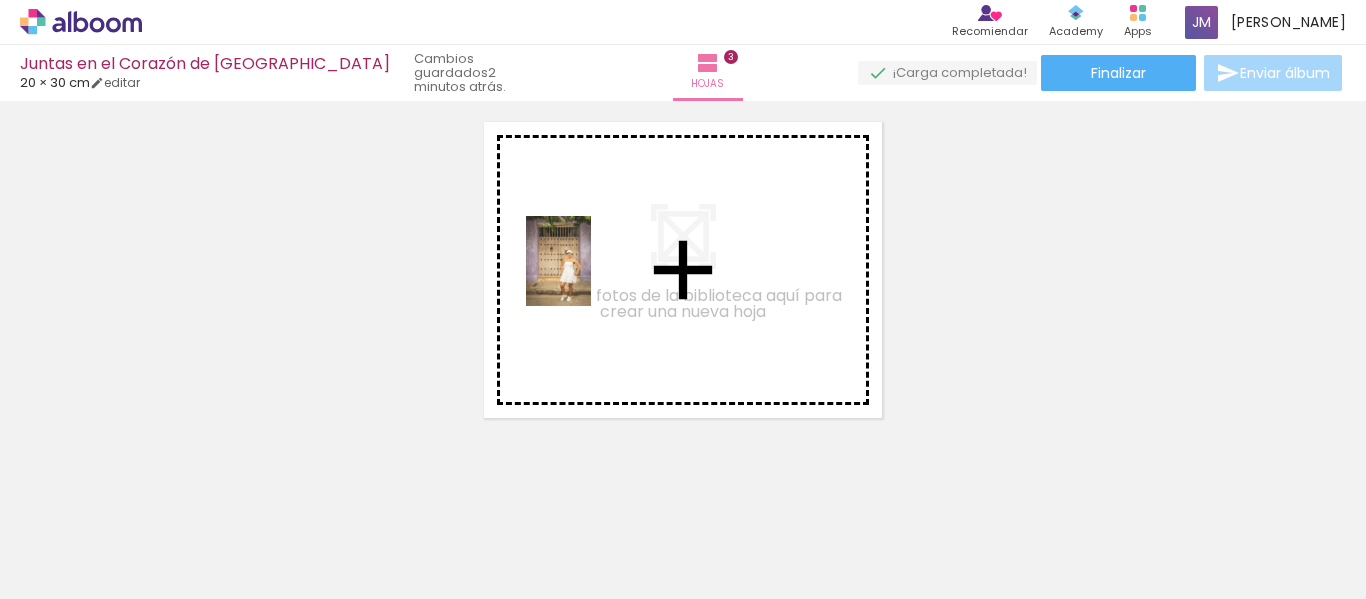 drag, startPoint x: 1199, startPoint y: 536, endPoint x: 586, endPoint y: 276, distance: 665.8596 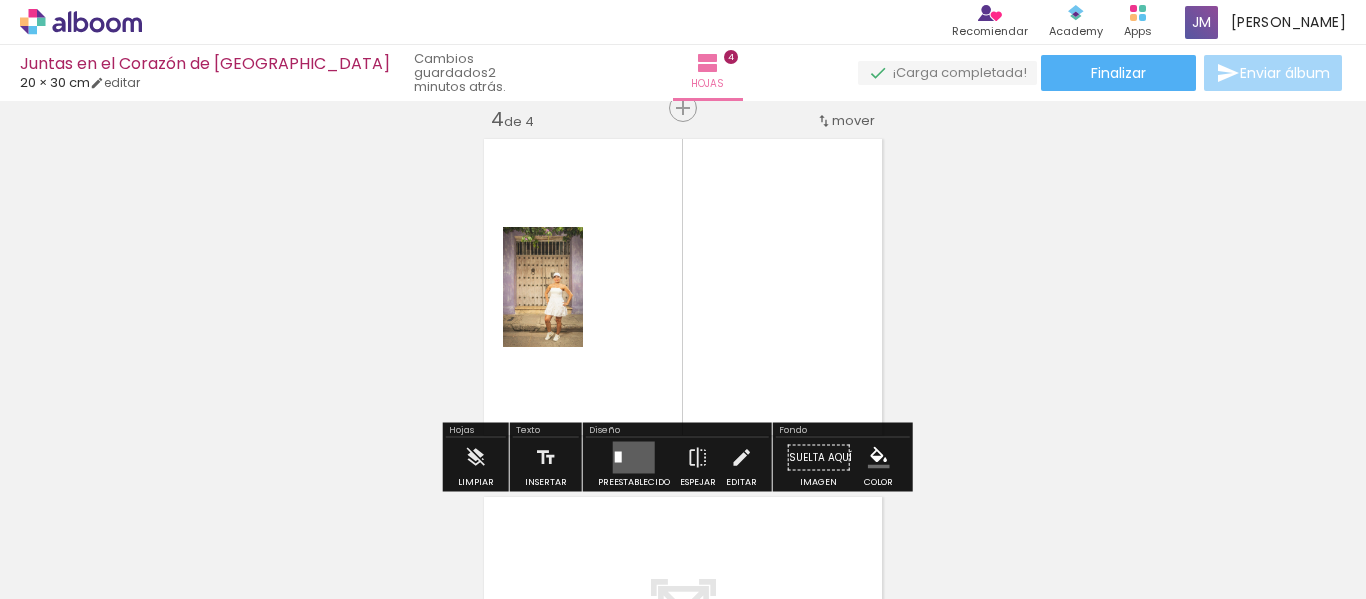 scroll, scrollTop: 1100, scrollLeft: 0, axis: vertical 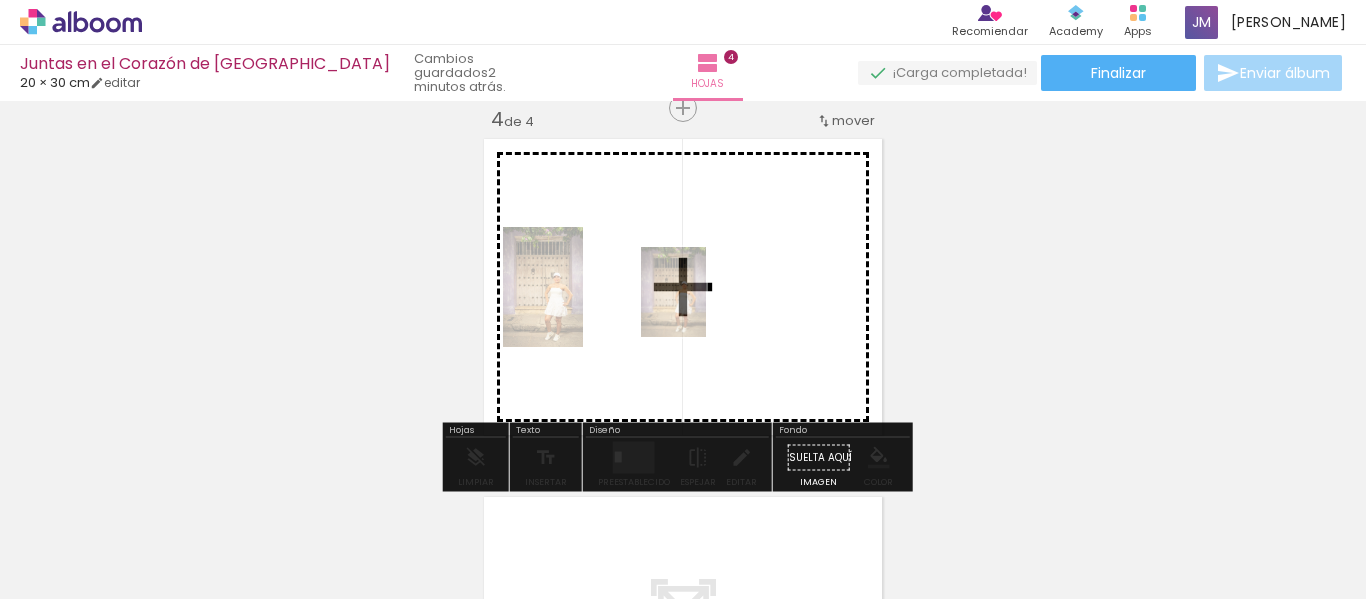 drag, startPoint x: 1231, startPoint y: 569, endPoint x: 776, endPoint y: 322, distance: 517.72003 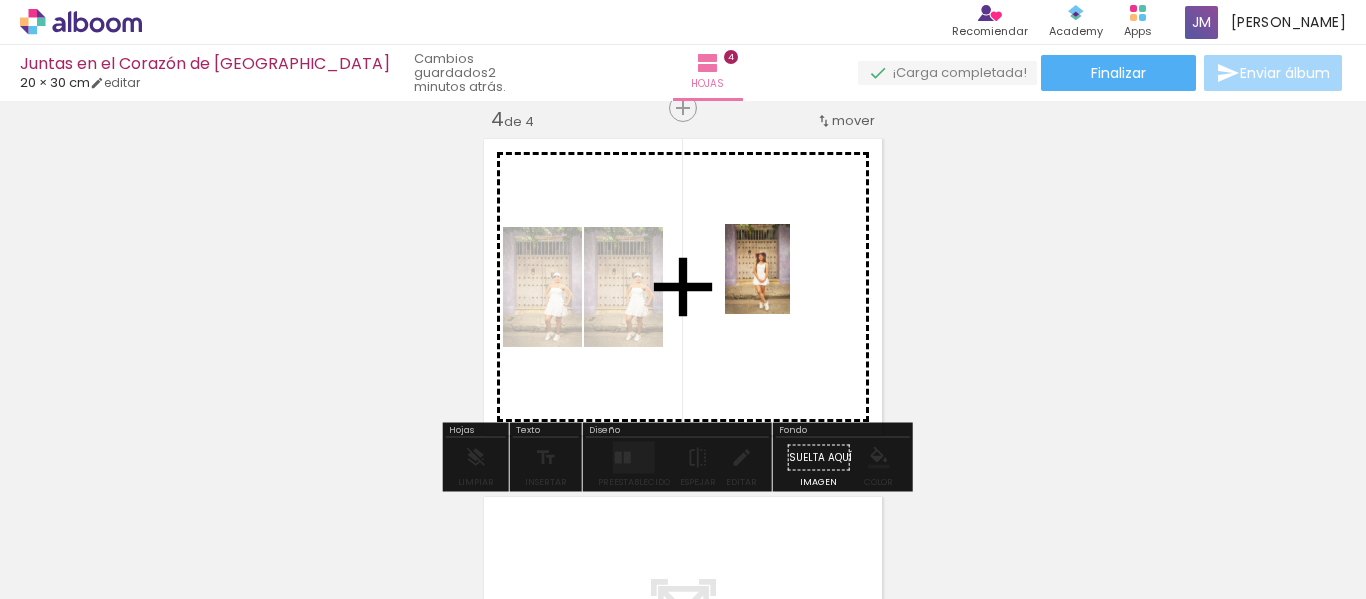 drag, startPoint x: 1324, startPoint y: 548, endPoint x: 785, endPoint y: 284, distance: 600.1808 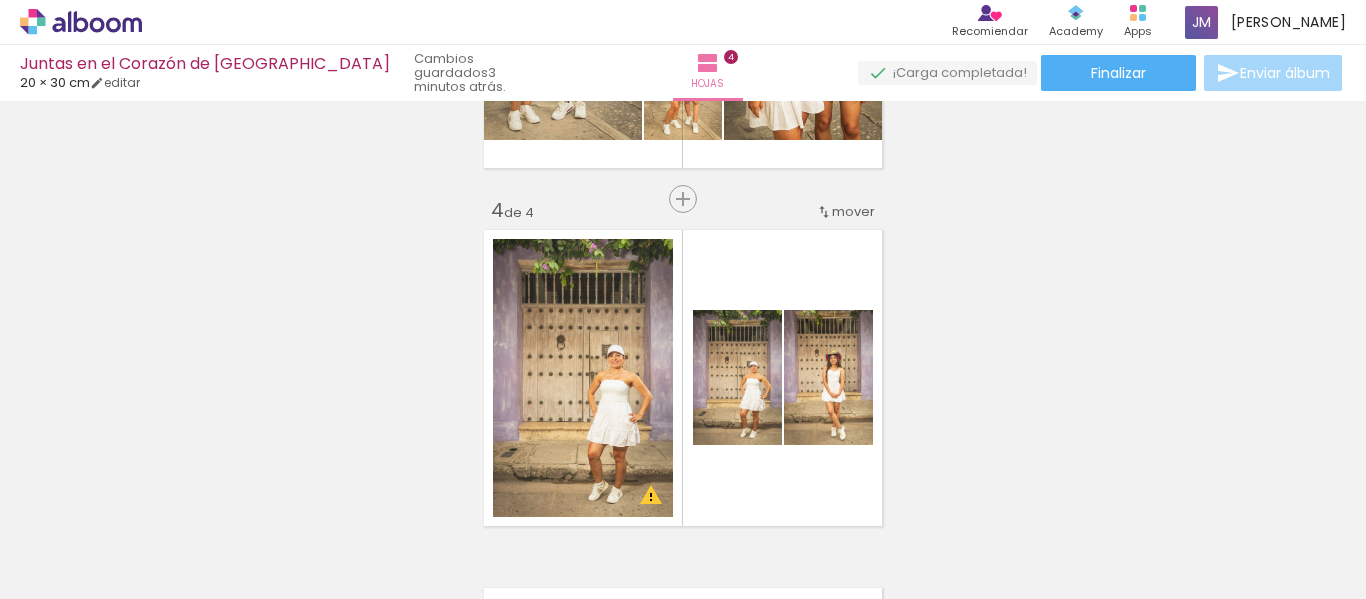 scroll, scrollTop: 1000, scrollLeft: 0, axis: vertical 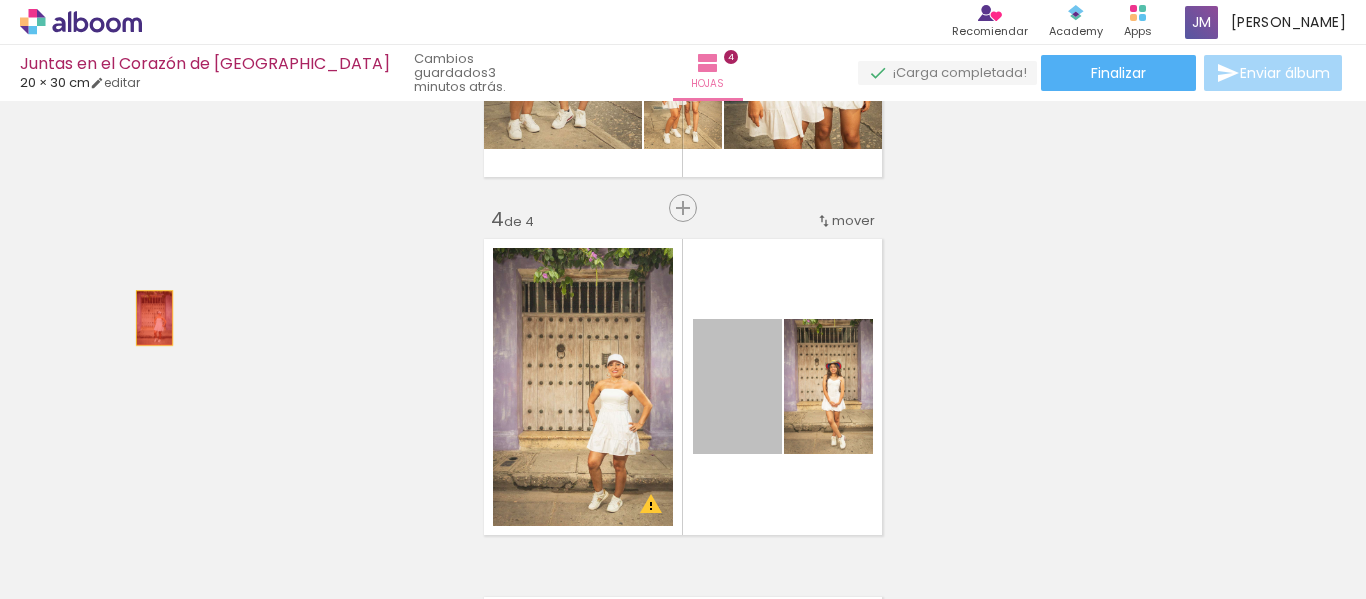 drag, startPoint x: 743, startPoint y: 414, endPoint x: 147, endPoint y: 318, distance: 603.682 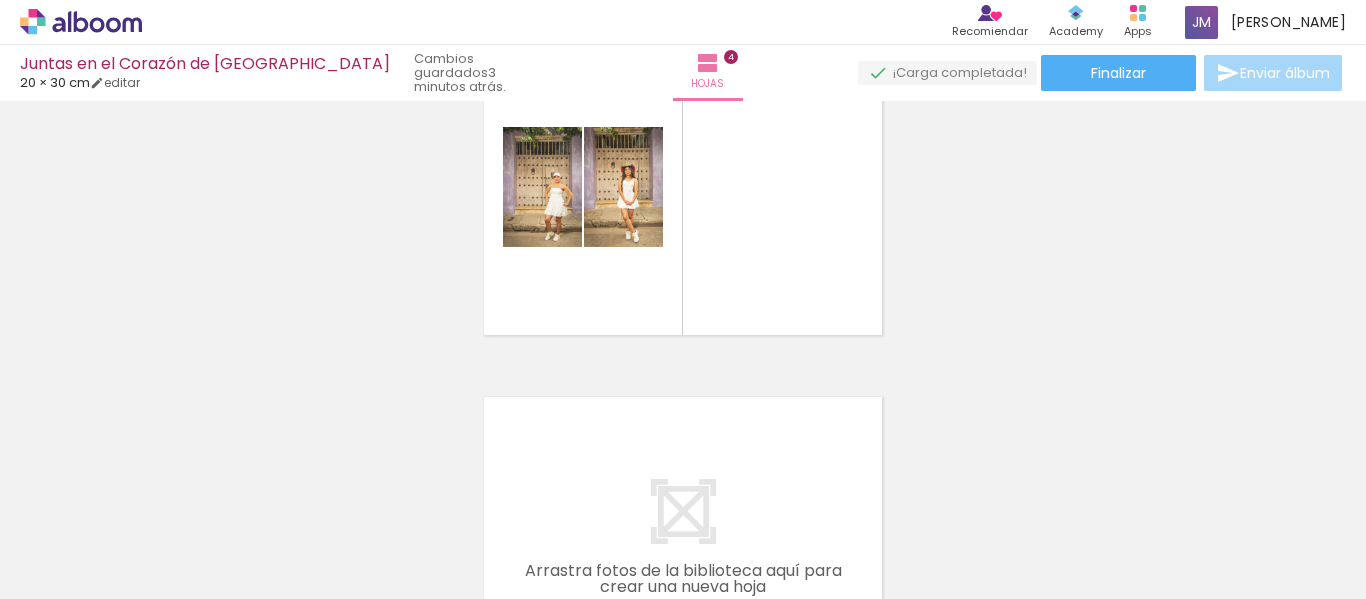scroll, scrollTop: 1100, scrollLeft: 0, axis: vertical 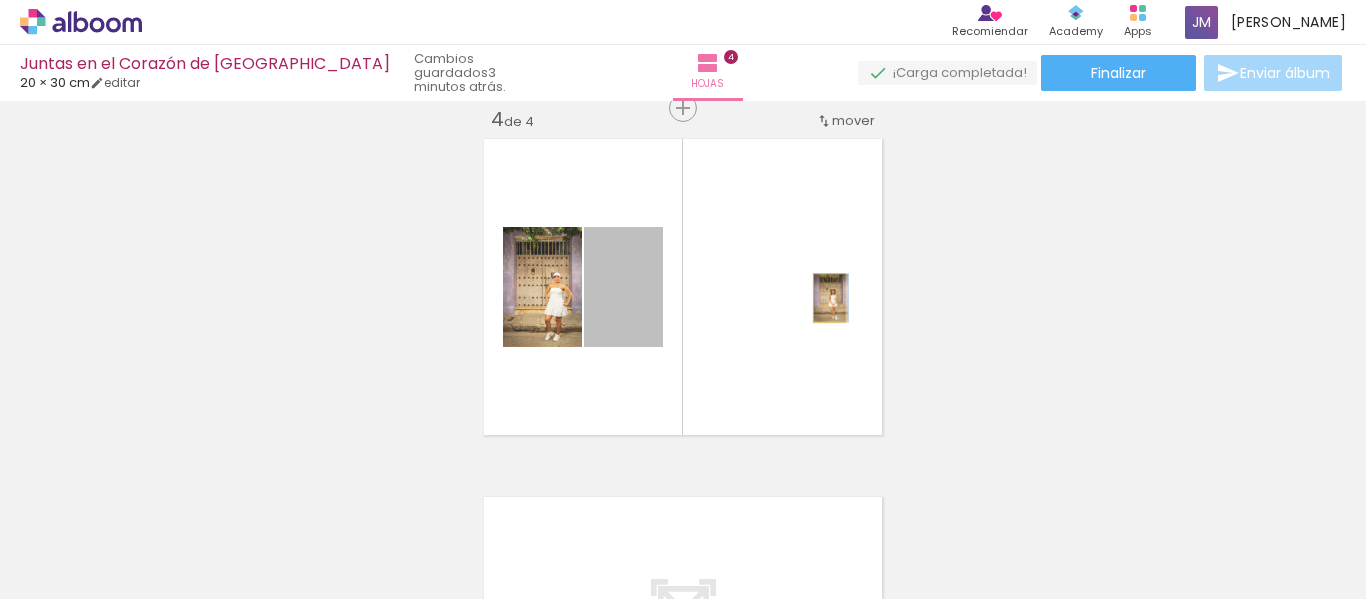 drag, startPoint x: 629, startPoint y: 329, endPoint x: 822, endPoint y: 298, distance: 195.47379 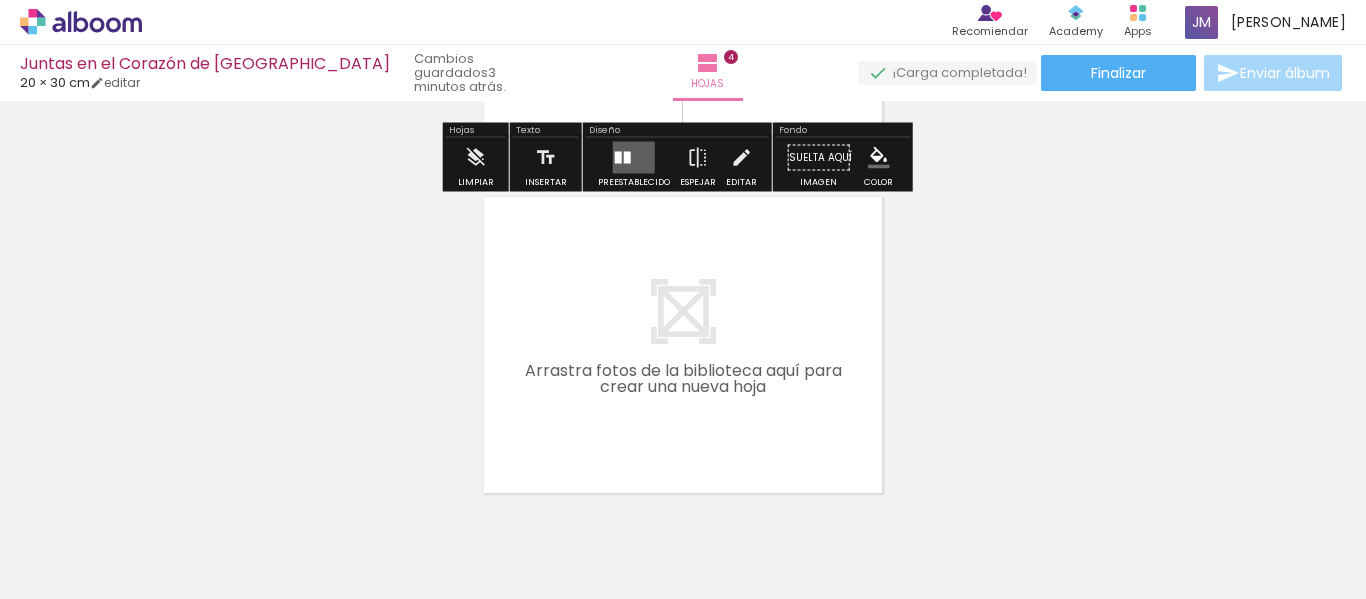scroll, scrollTop: 1495, scrollLeft: 0, axis: vertical 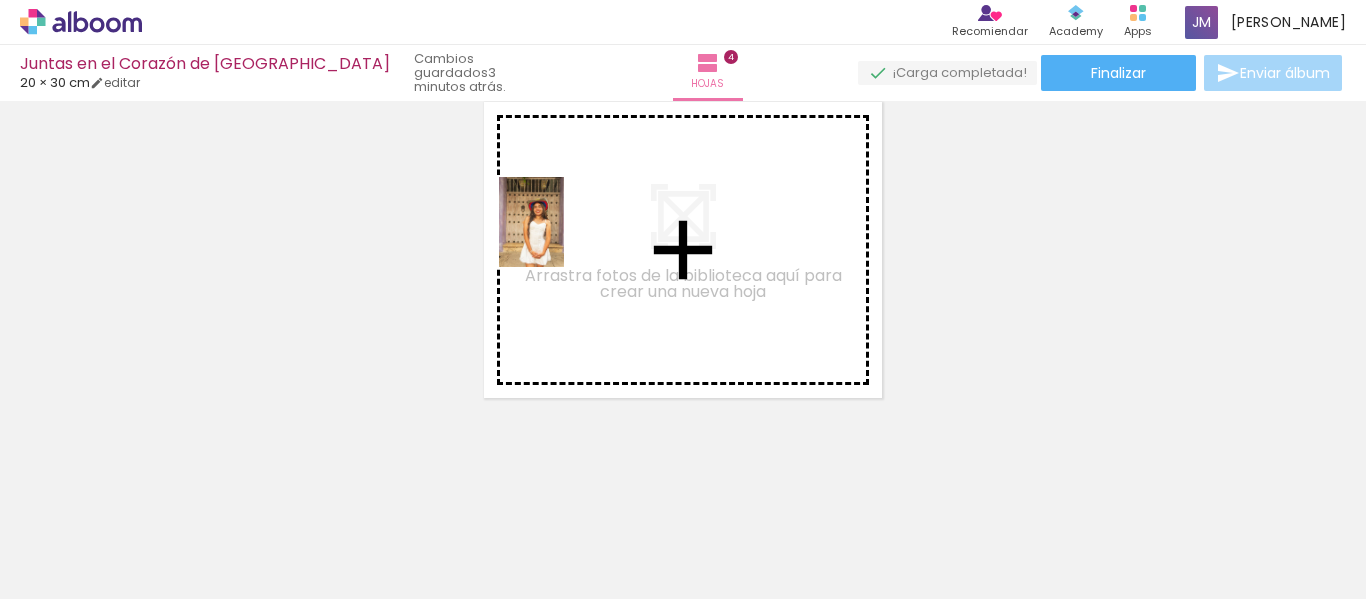 drag, startPoint x: 488, startPoint y: 564, endPoint x: 559, endPoint y: 237, distance: 334.6192 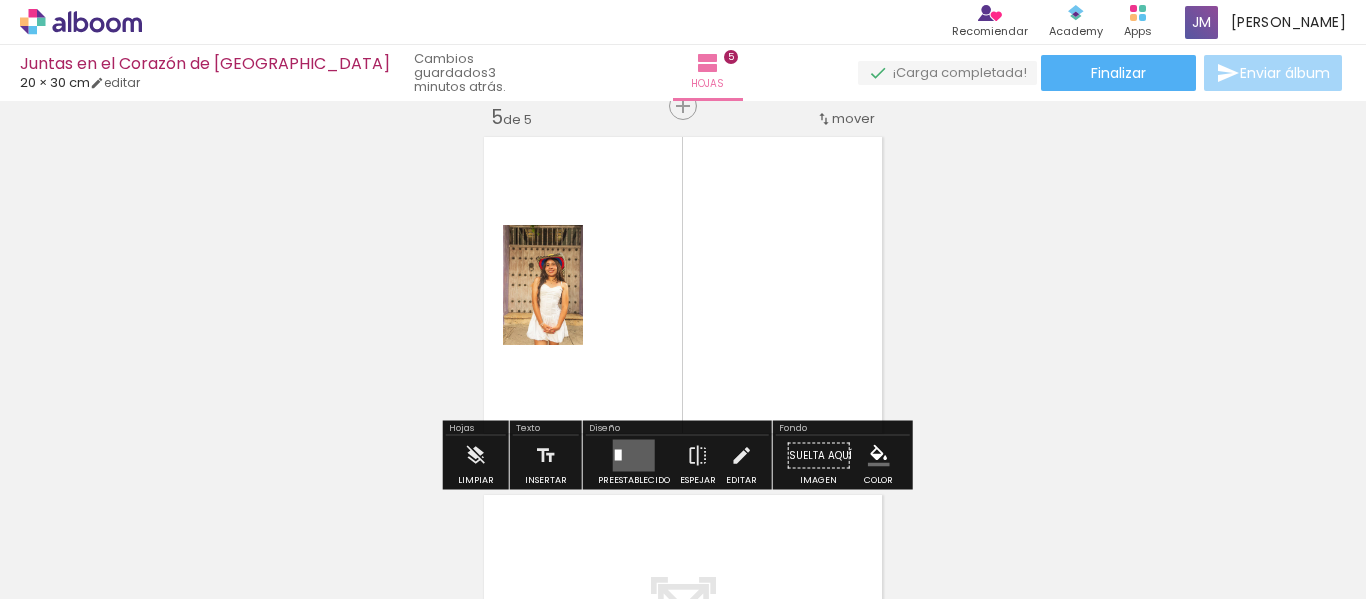 scroll, scrollTop: 1458, scrollLeft: 0, axis: vertical 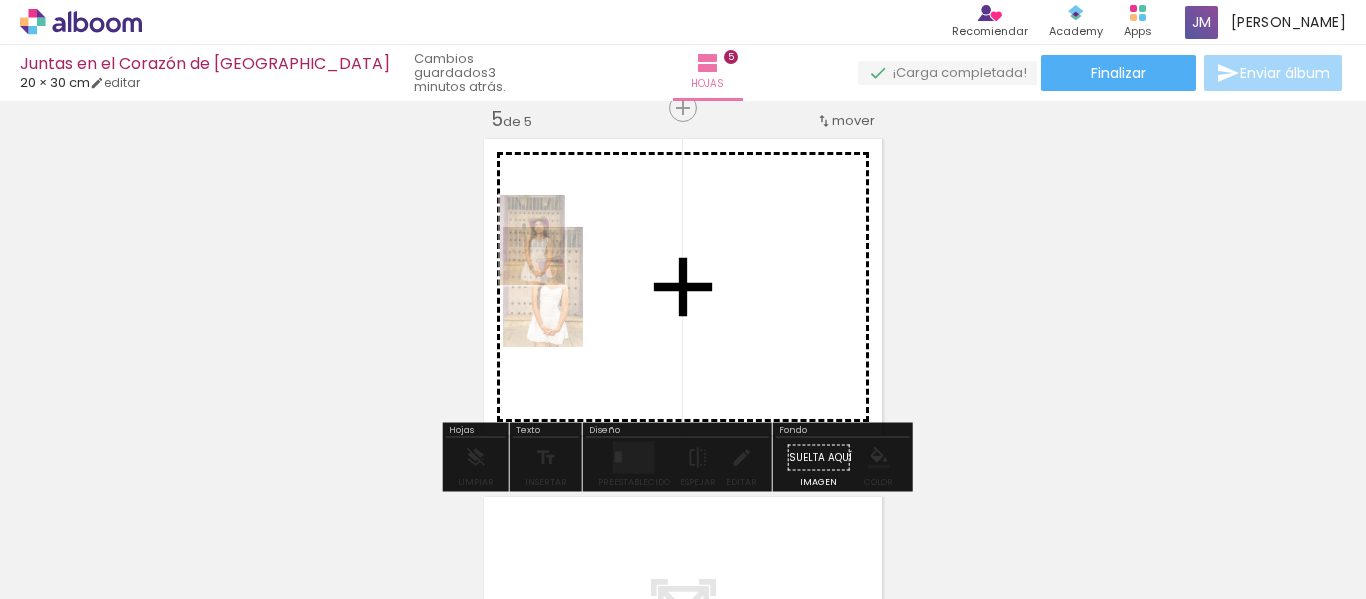 drag, startPoint x: 510, startPoint y: 560, endPoint x: 560, endPoint y: 255, distance: 309.0712 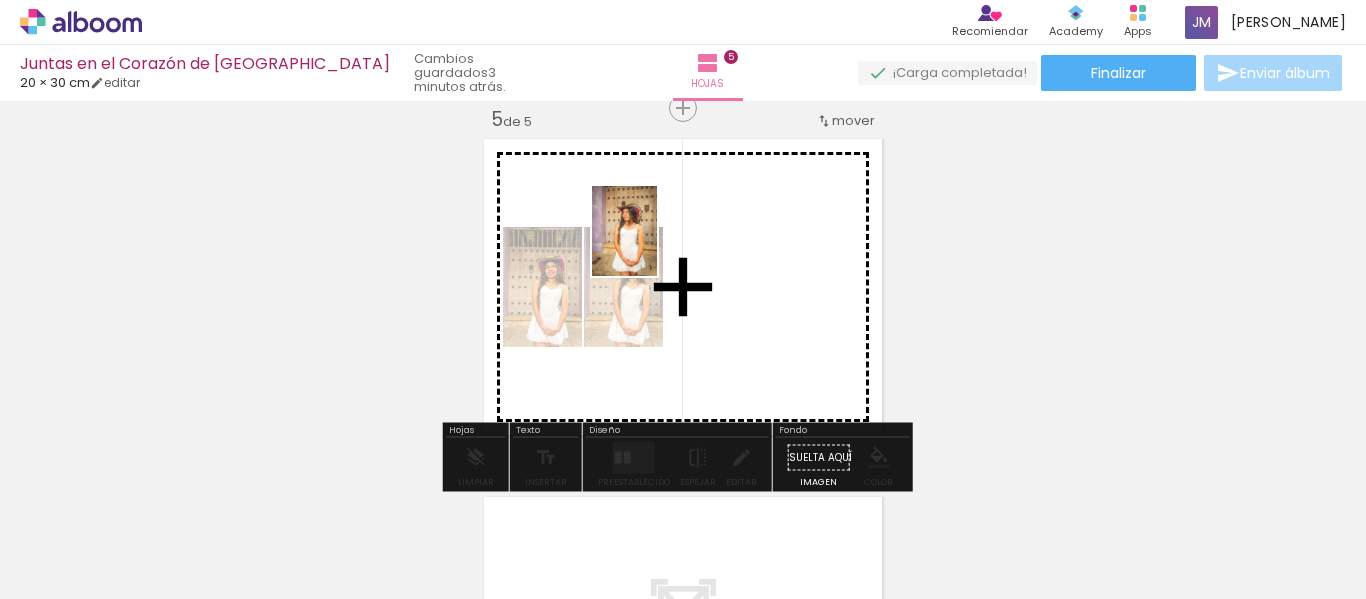 drag, startPoint x: 625, startPoint y: 557, endPoint x: 652, endPoint y: 245, distance: 313.16608 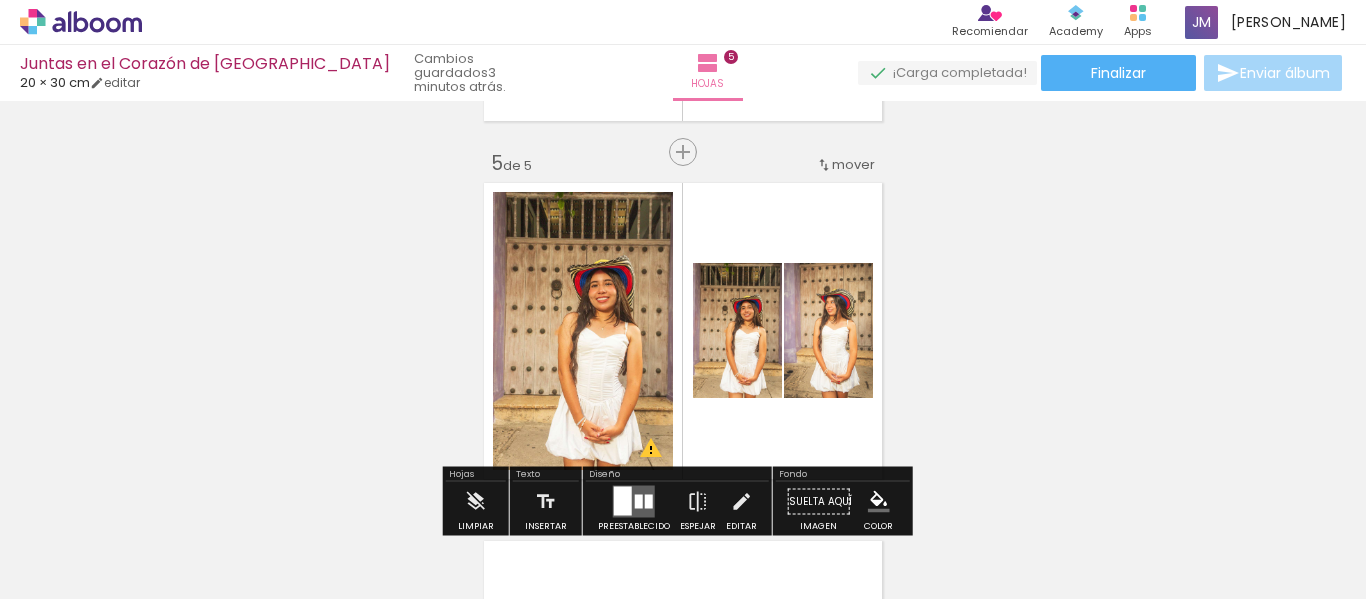 scroll, scrollTop: 1463, scrollLeft: 0, axis: vertical 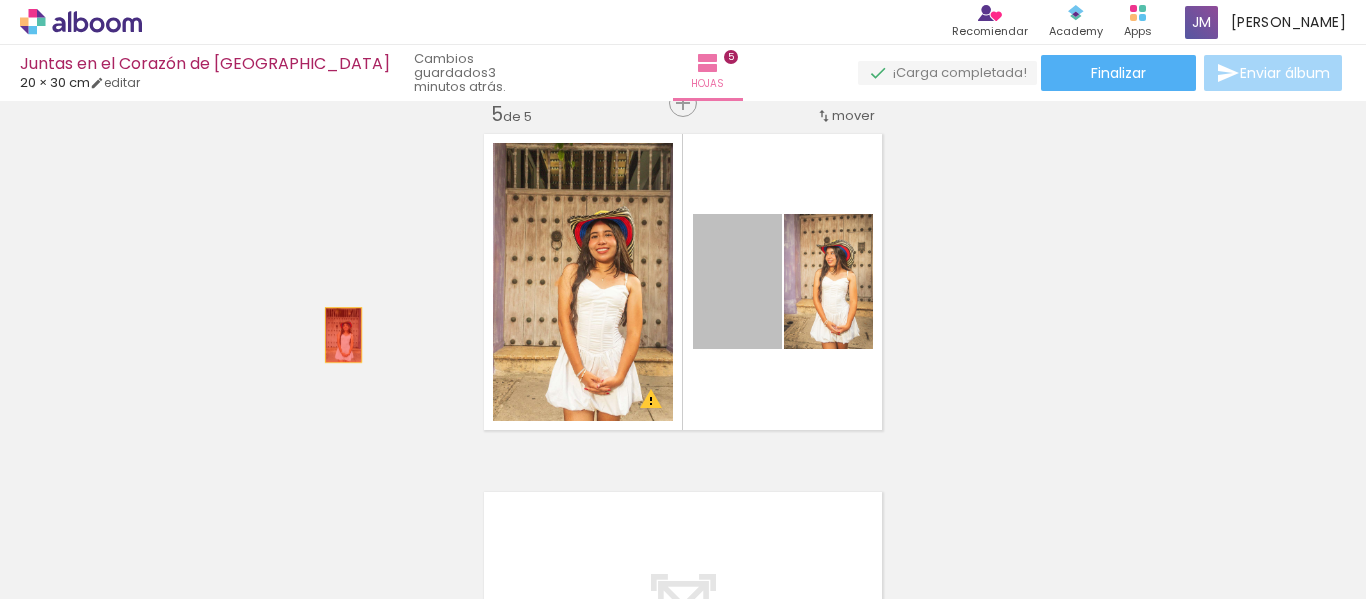 drag, startPoint x: 752, startPoint y: 335, endPoint x: 336, endPoint y: 335, distance: 416 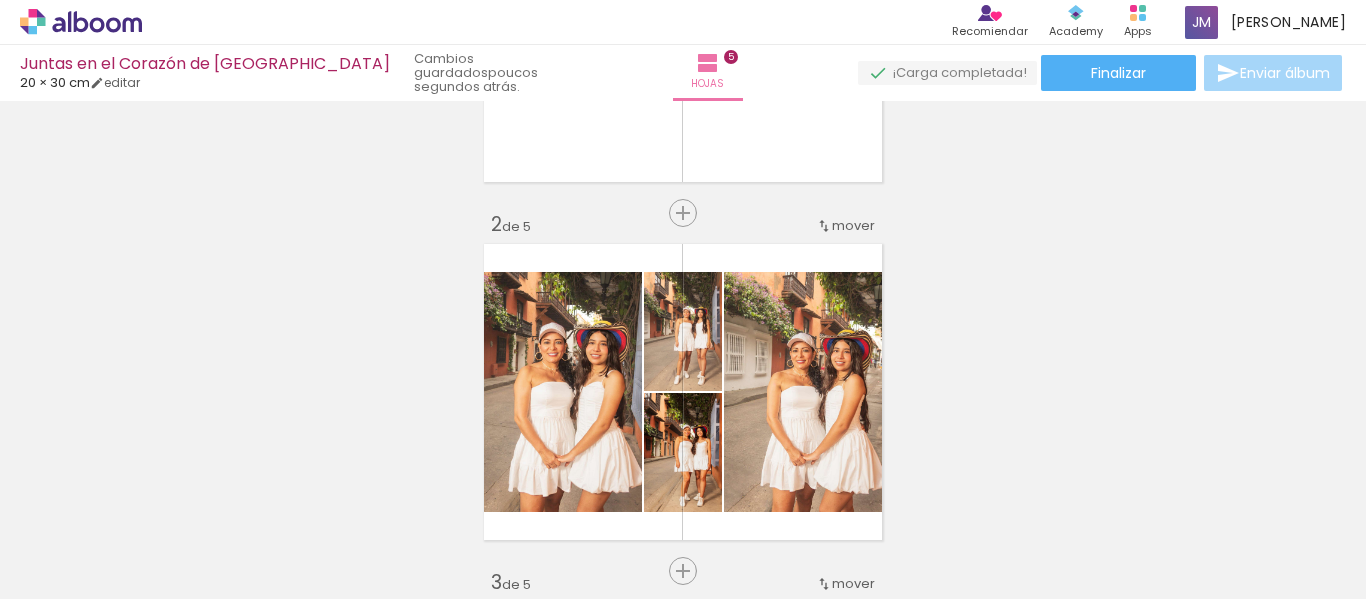 scroll, scrollTop: 273, scrollLeft: 0, axis: vertical 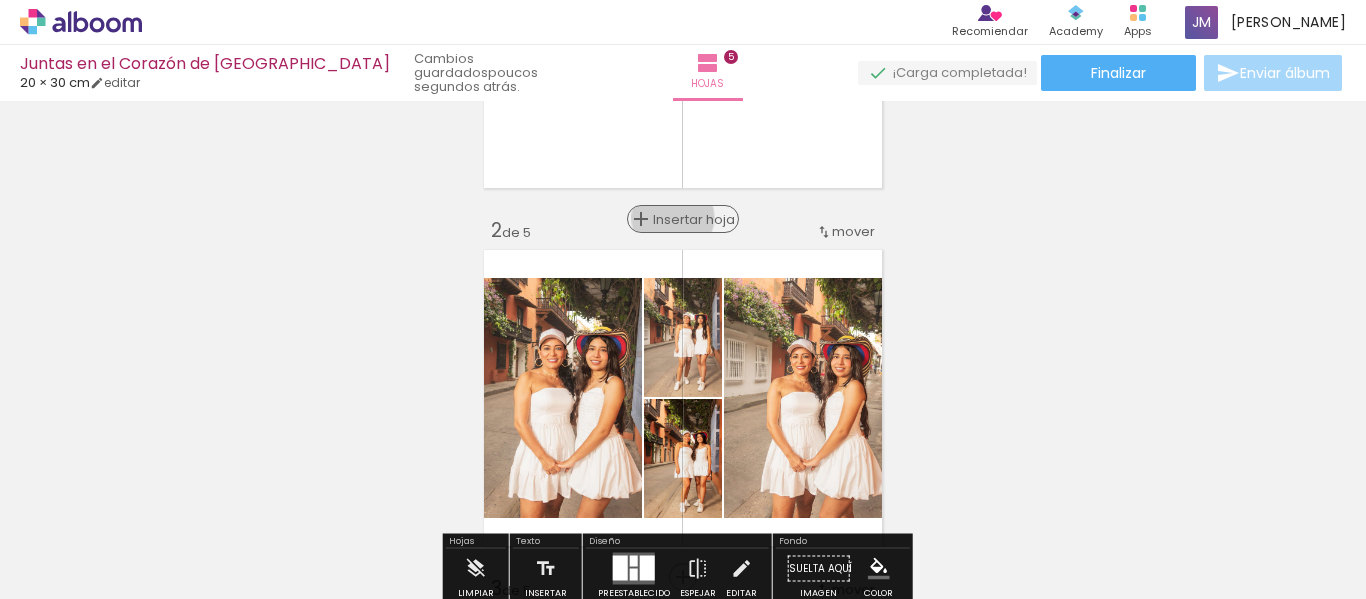 click on "Insertar hoja" at bounding box center [692, 219] 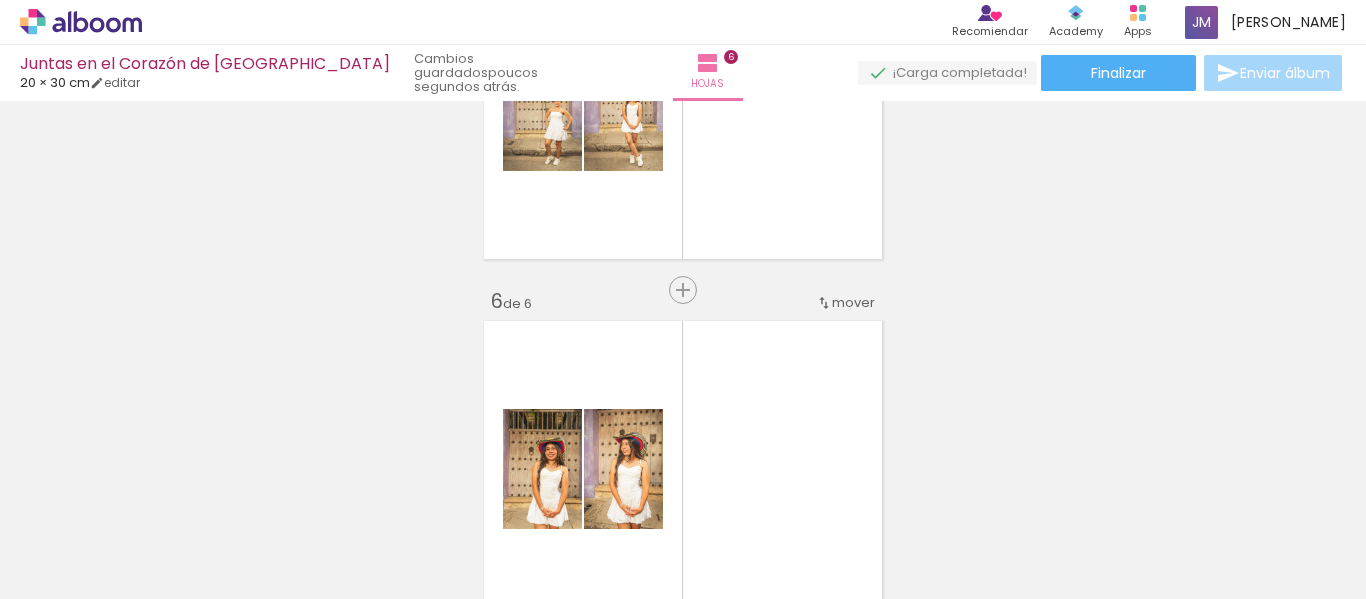 scroll, scrollTop: 1646, scrollLeft: 0, axis: vertical 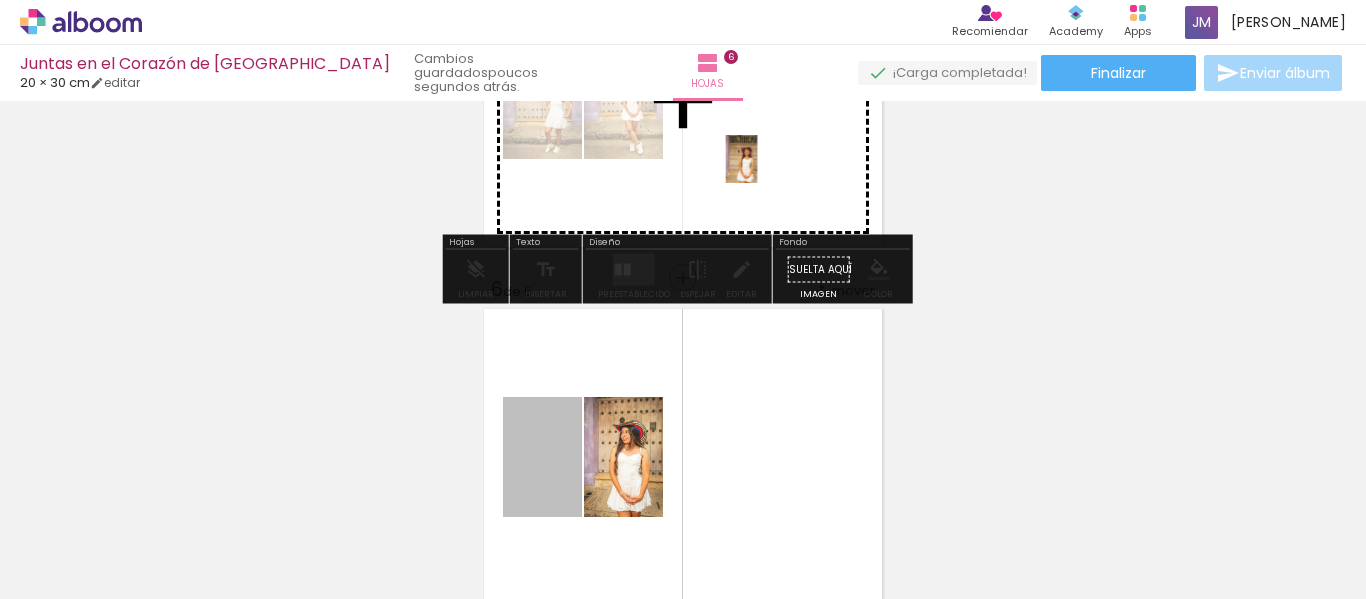 drag, startPoint x: 540, startPoint y: 448, endPoint x: 734, endPoint y: 159, distance: 348.07614 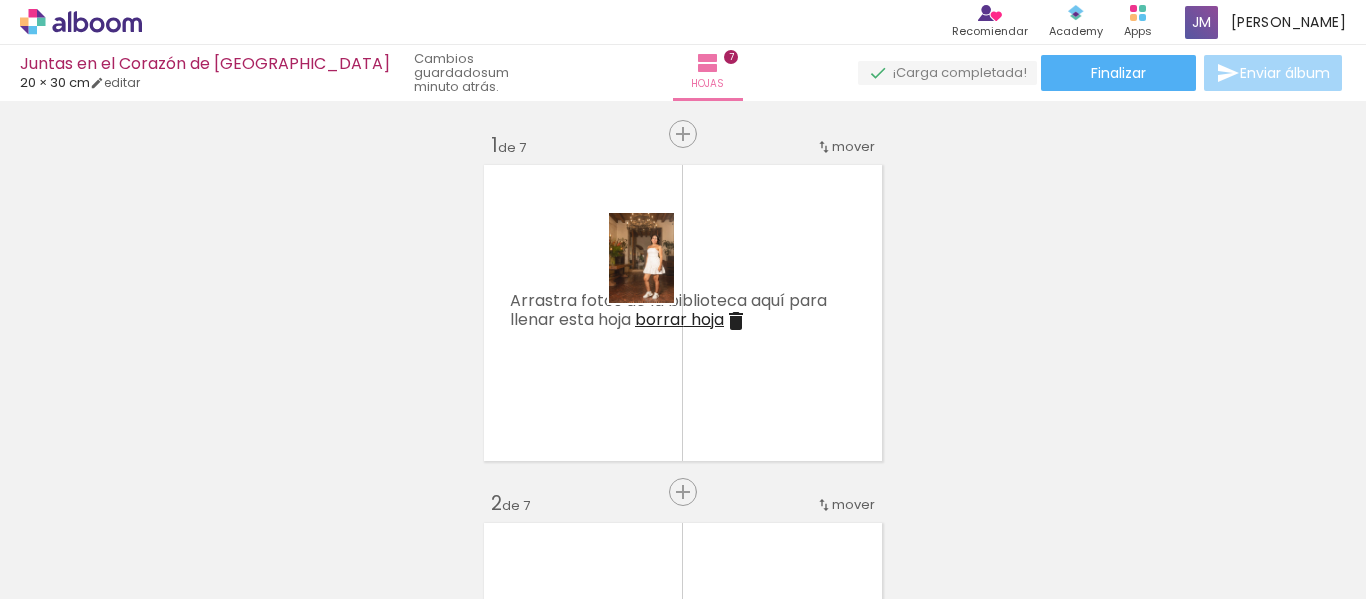 click at bounding box center (683, 299) 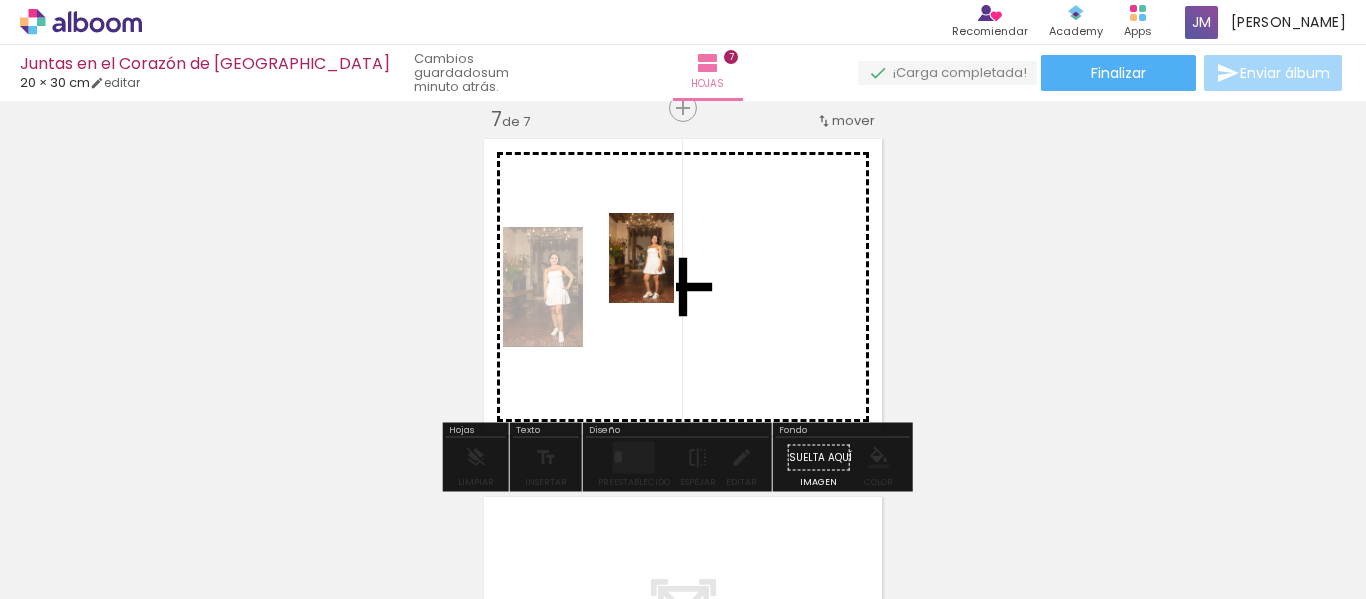 scroll, scrollTop: 0, scrollLeft: 0, axis: both 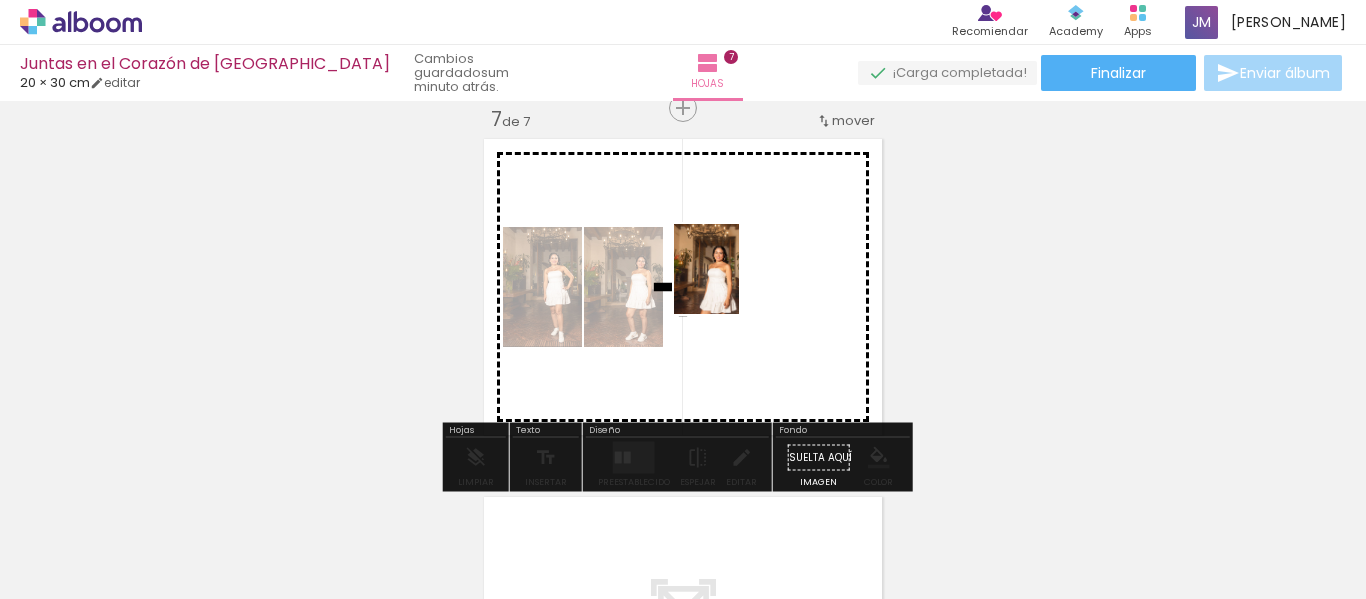 drag, startPoint x: 1070, startPoint y: 555, endPoint x: 1124, endPoint y: 447, distance: 120.74767 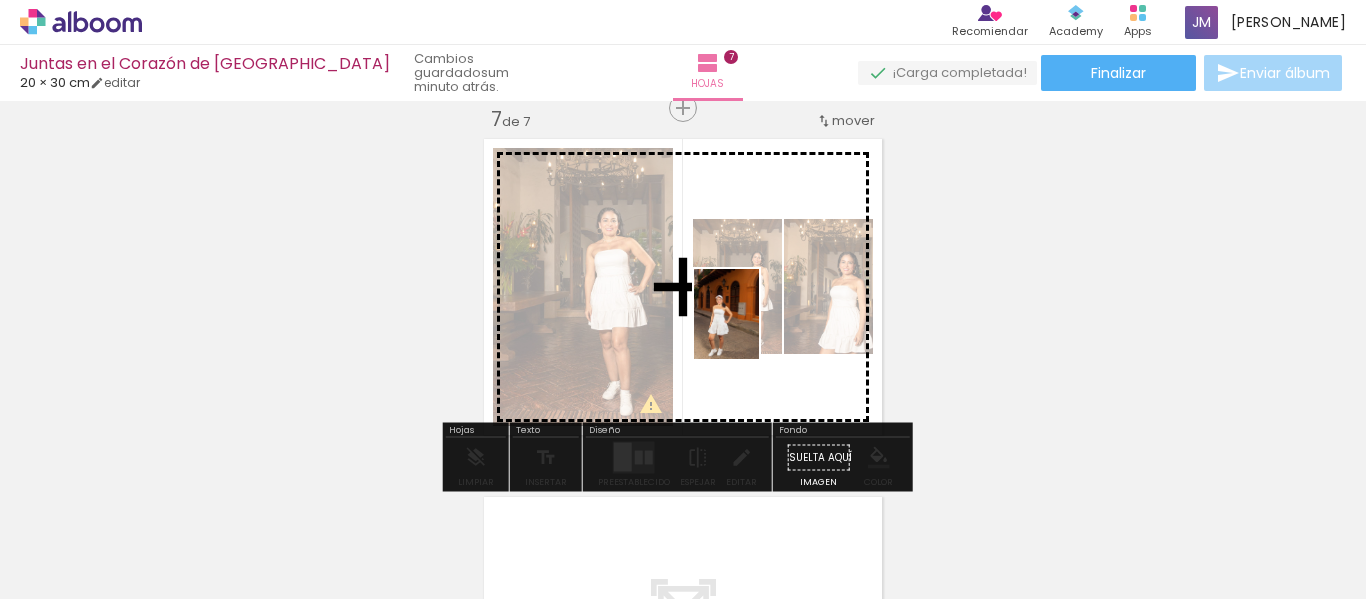 drag, startPoint x: 1178, startPoint y: 553, endPoint x: 1154, endPoint y: 358, distance: 196.47137 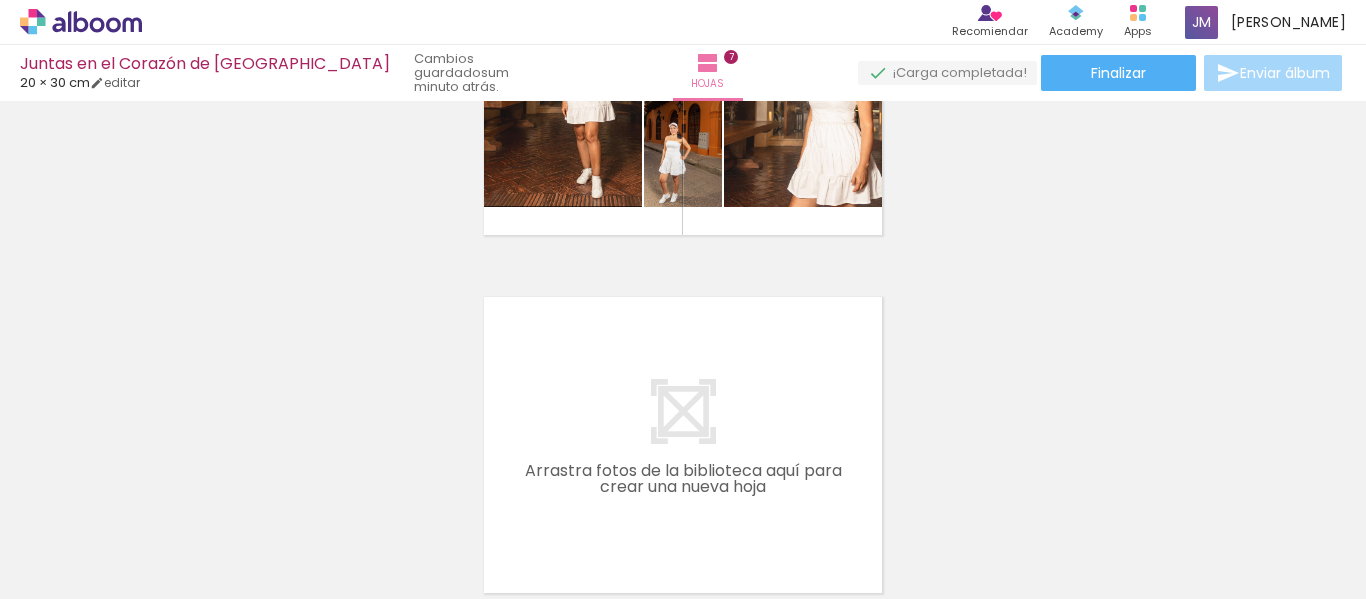 scroll, scrollTop: 2474, scrollLeft: 0, axis: vertical 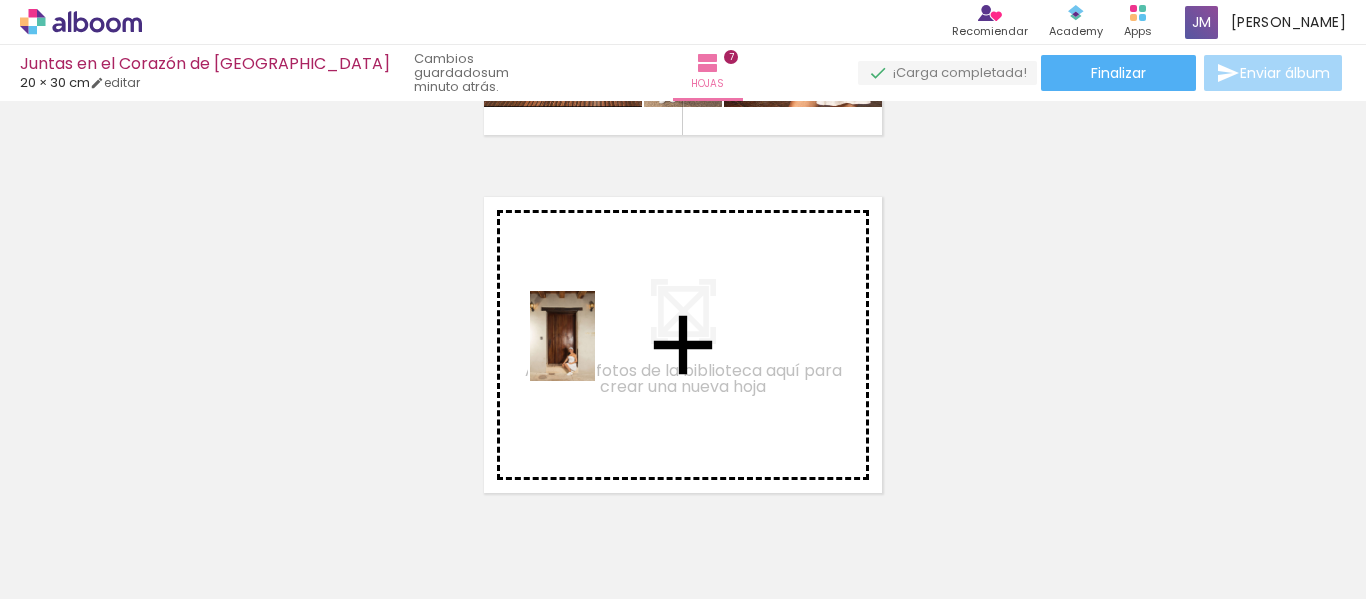 drag, startPoint x: 340, startPoint y: 552, endPoint x: 434, endPoint y: 558, distance: 94.19129 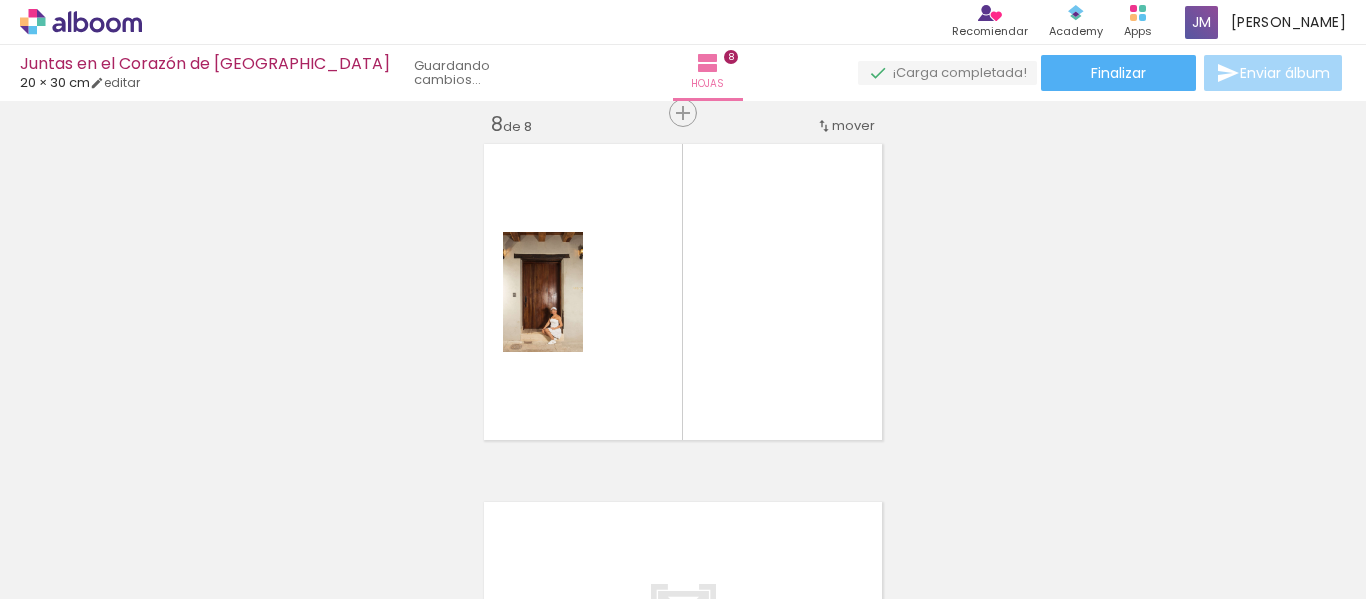 scroll, scrollTop: 2532, scrollLeft: 0, axis: vertical 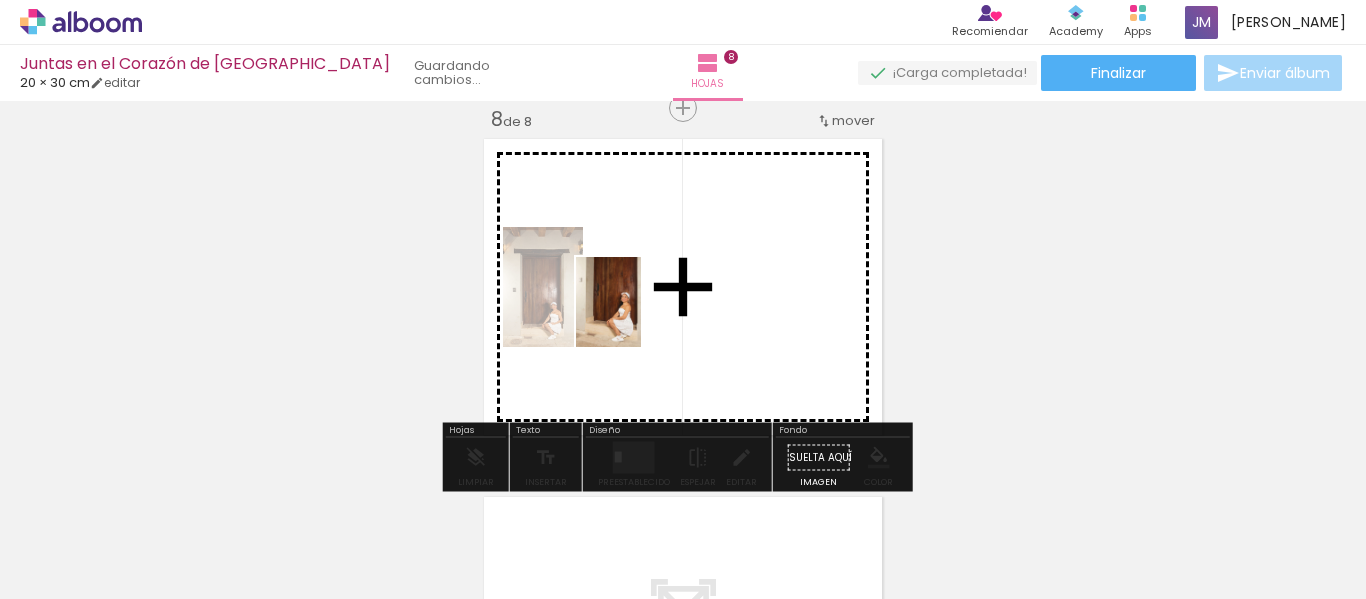 drag, startPoint x: 431, startPoint y: 563, endPoint x: 607, endPoint y: 465, distance: 201.44478 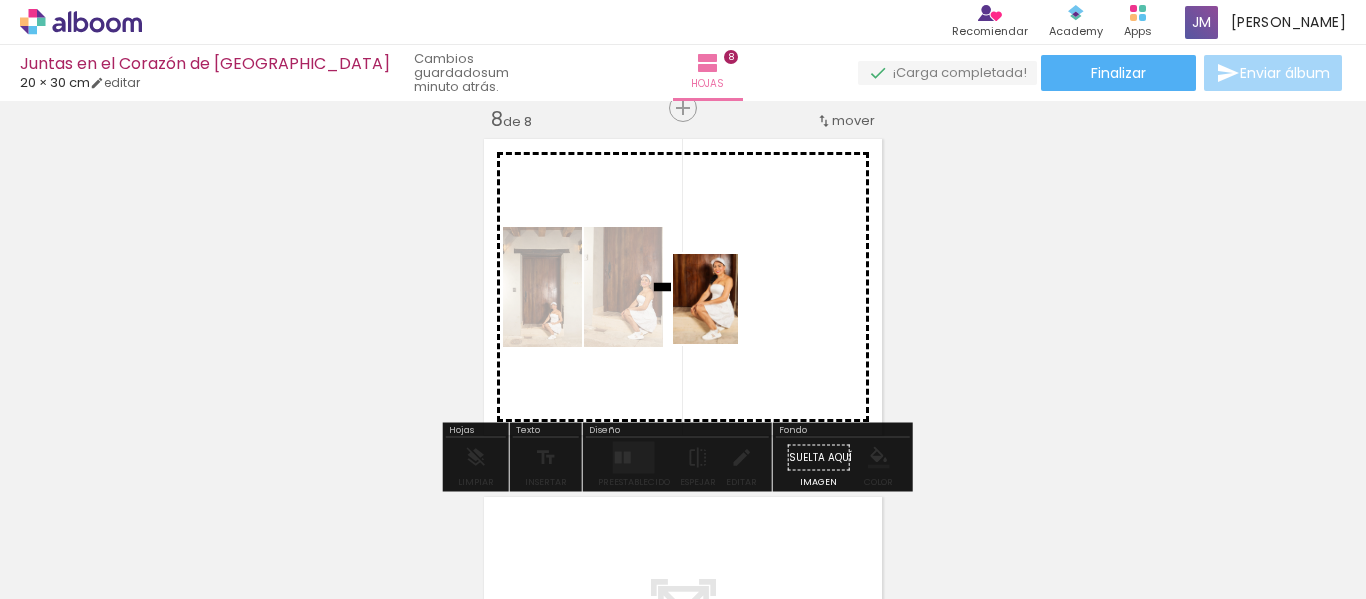 drag, startPoint x: 546, startPoint y: 553, endPoint x: 748, endPoint y: 335, distance: 297.20026 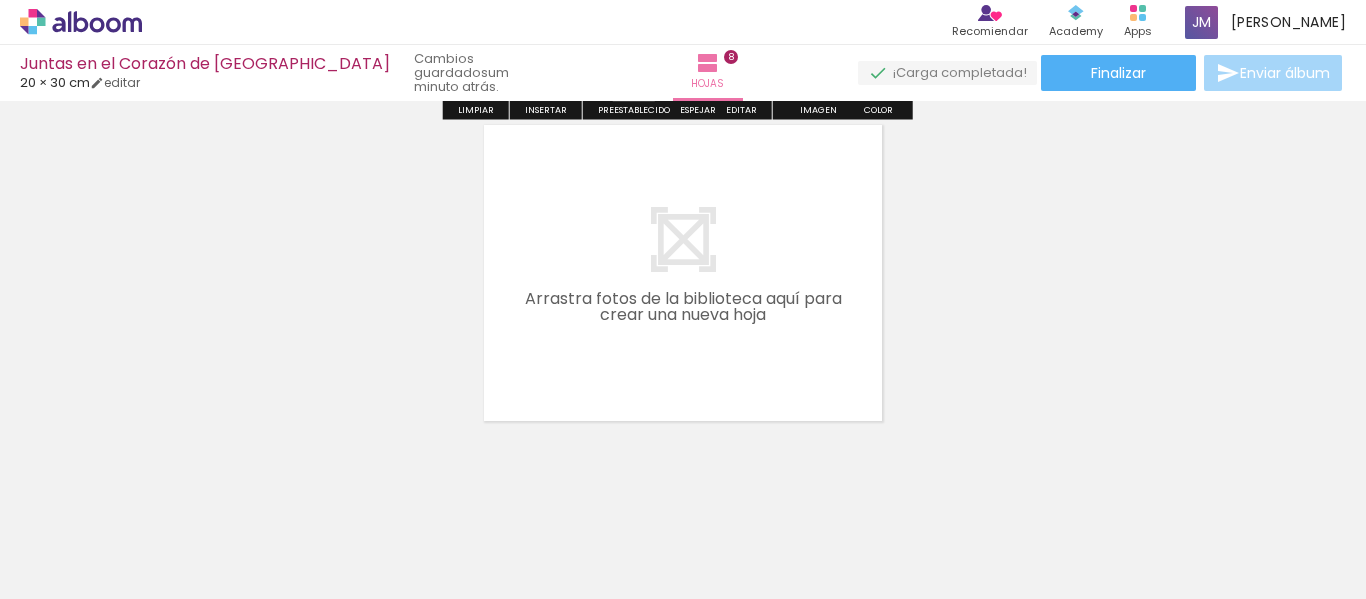 scroll, scrollTop: 2927, scrollLeft: 0, axis: vertical 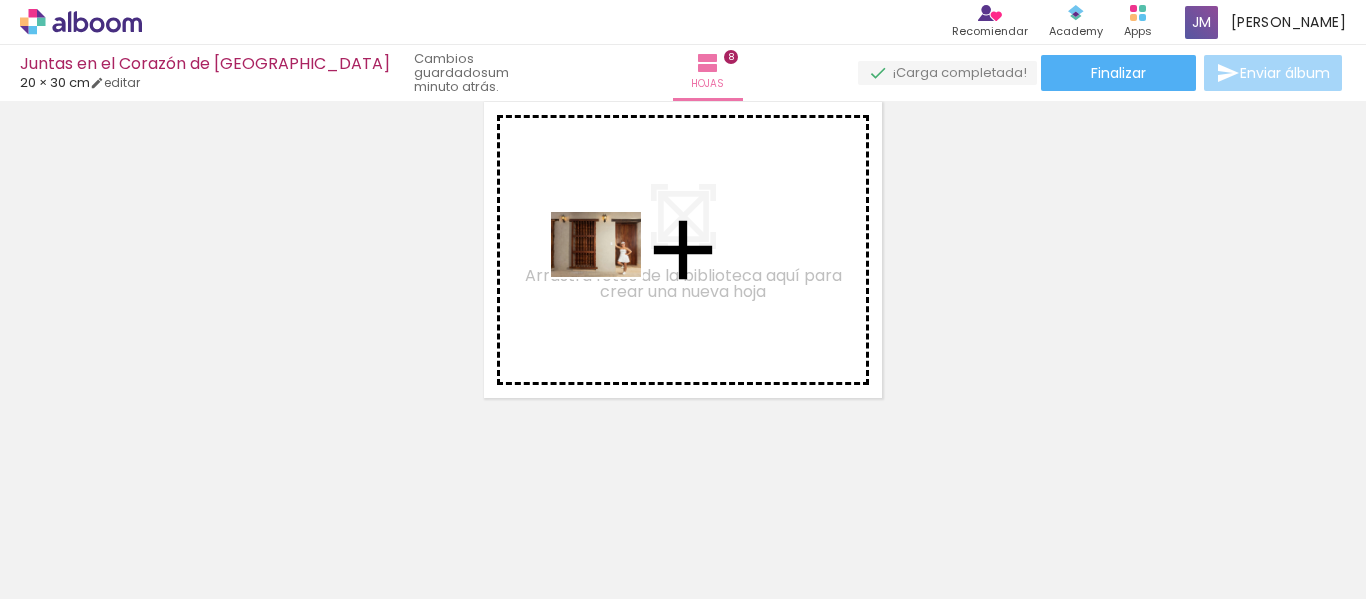 drag, startPoint x: 416, startPoint y: 550, endPoint x: 611, endPoint y: 272, distance: 339.57178 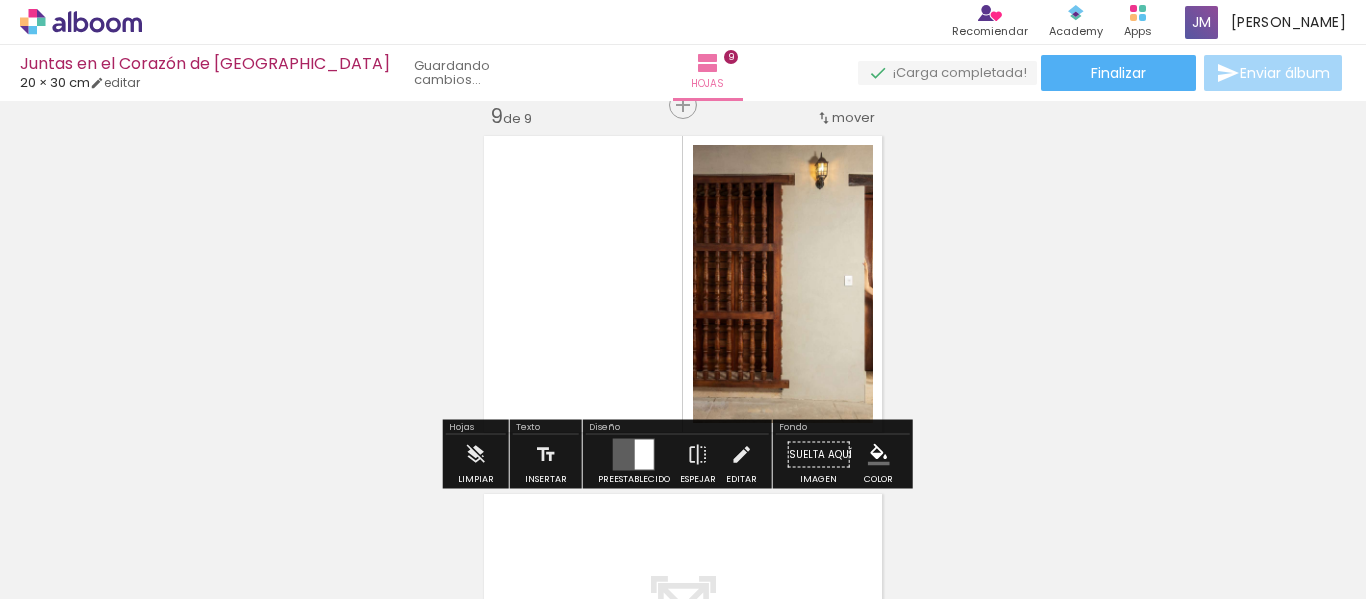 scroll, scrollTop: 2890, scrollLeft: 0, axis: vertical 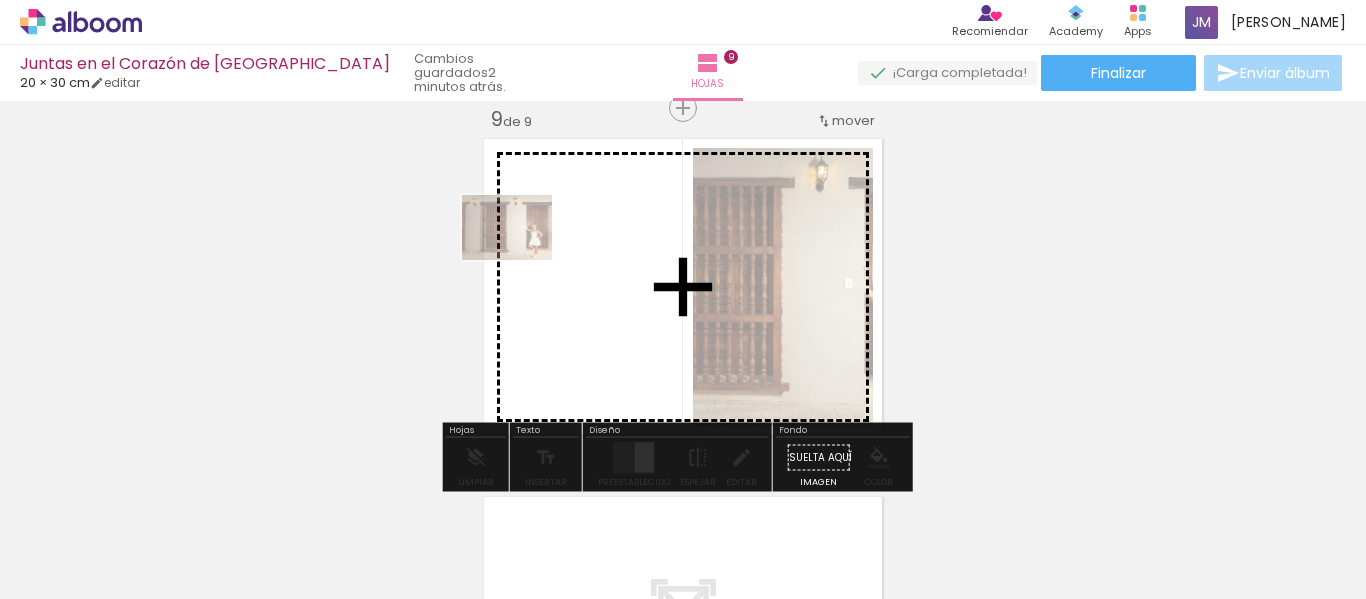 drag, startPoint x: 384, startPoint y: 531, endPoint x: 525, endPoint y: 254, distance: 310.8215 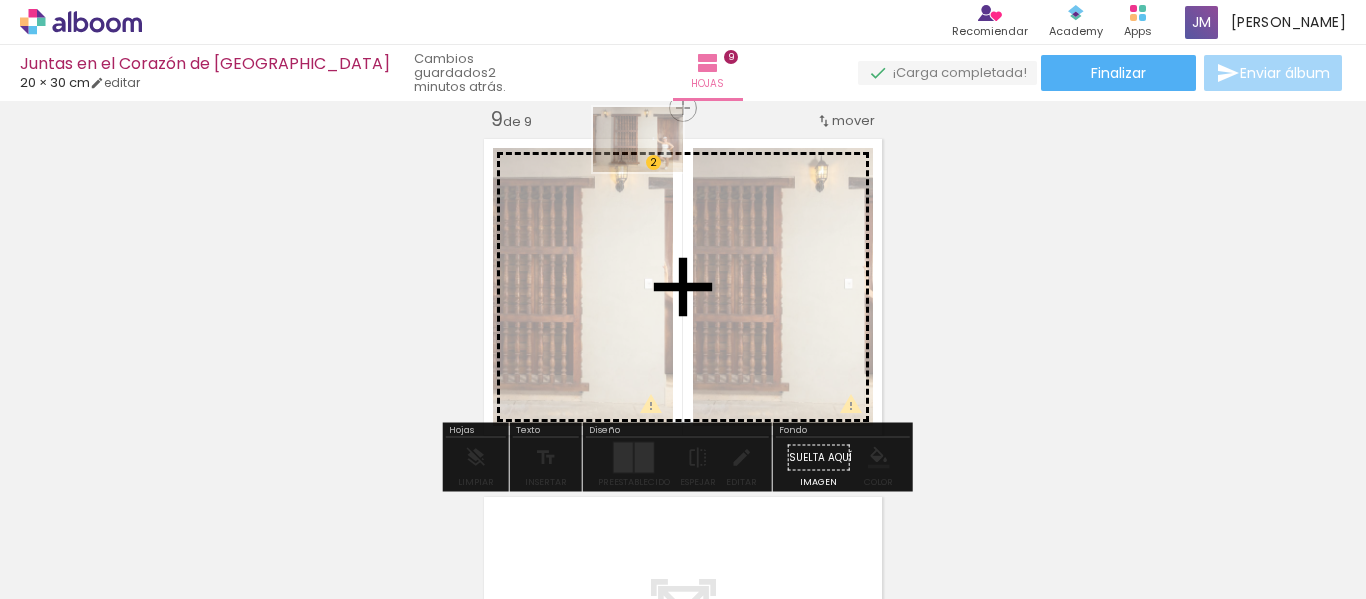 drag, startPoint x: 404, startPoint y: 536, endPoint x: 653, endPoint y: 167, distance: 445.1539 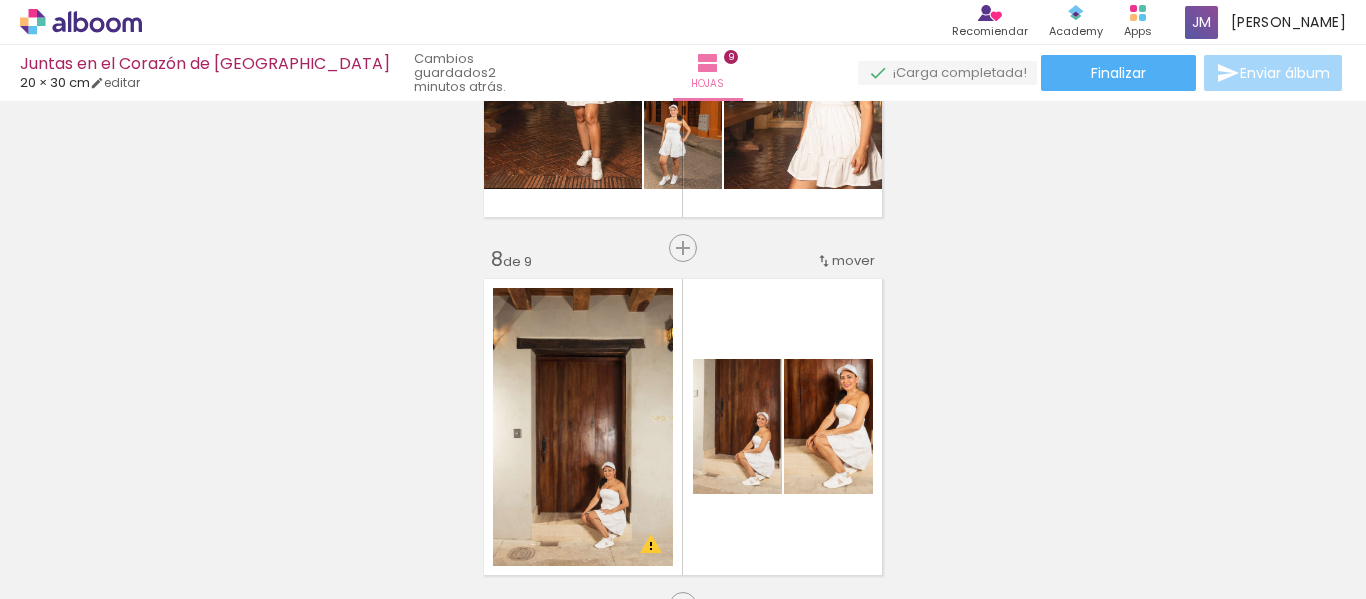 scroll, scrollTop: 2390, scrollLeft: 0, axis: vertical 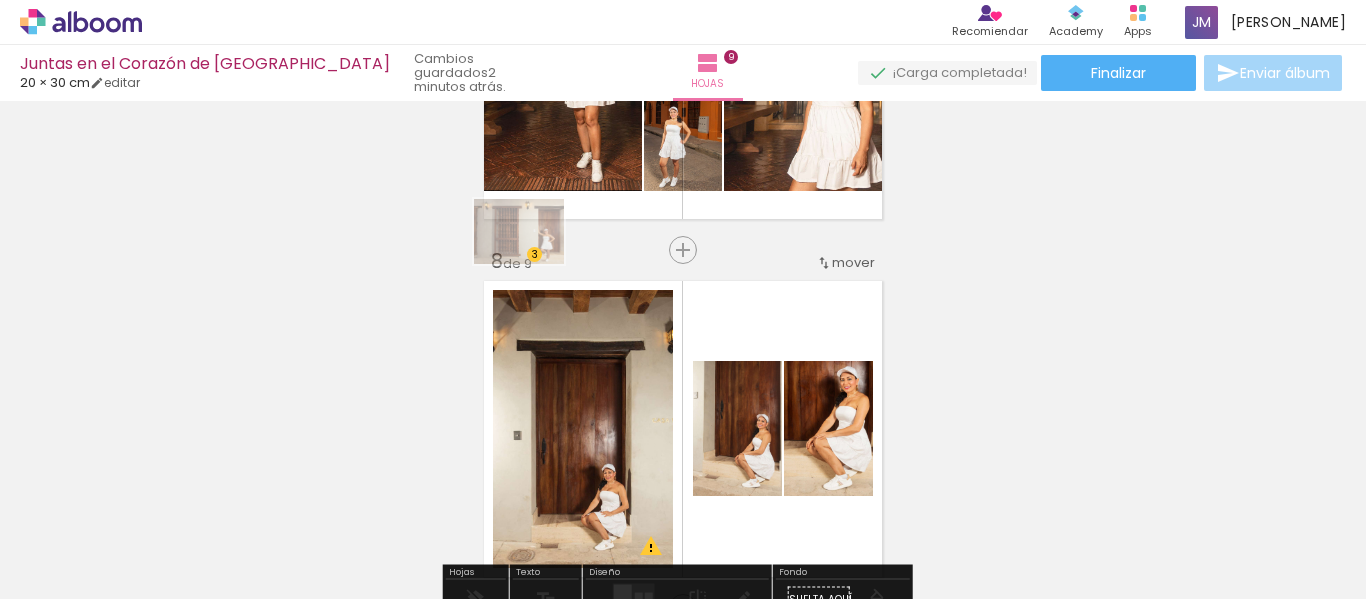 drag, startPoint x: 405, startPoint y: 539, endPoint x: 534, endPoint y: 259, distance: 308.2872 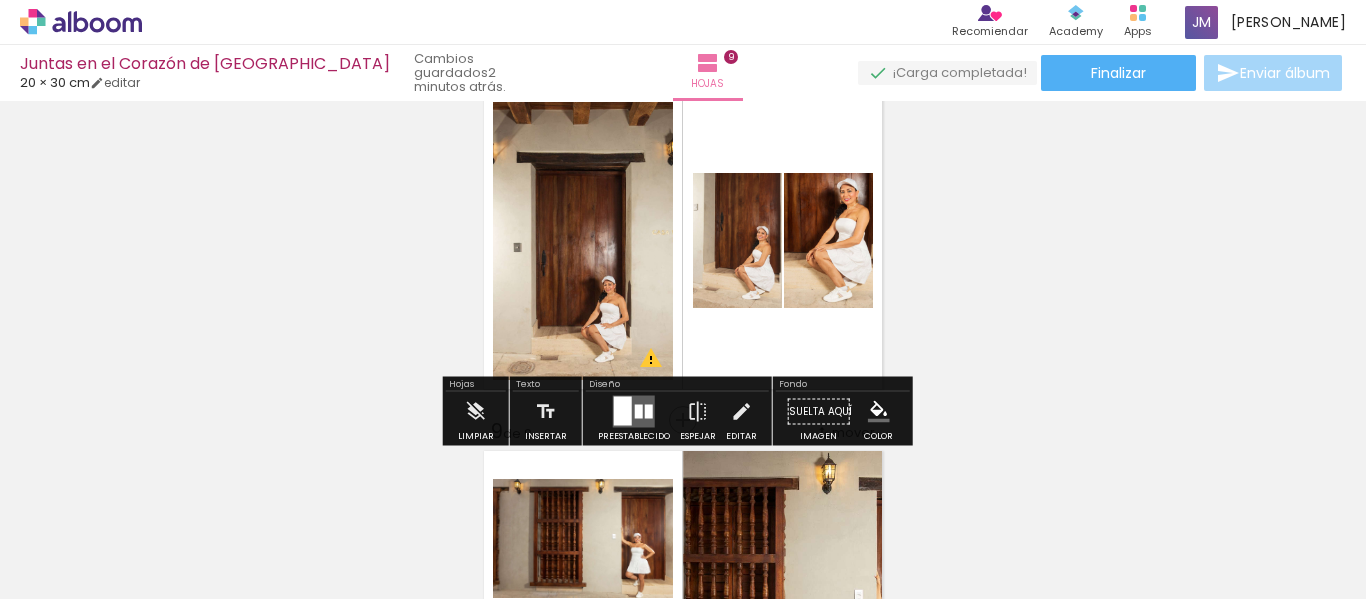 scroll, scrollTop: 2590, scrollLeft: 0, axis: vertical 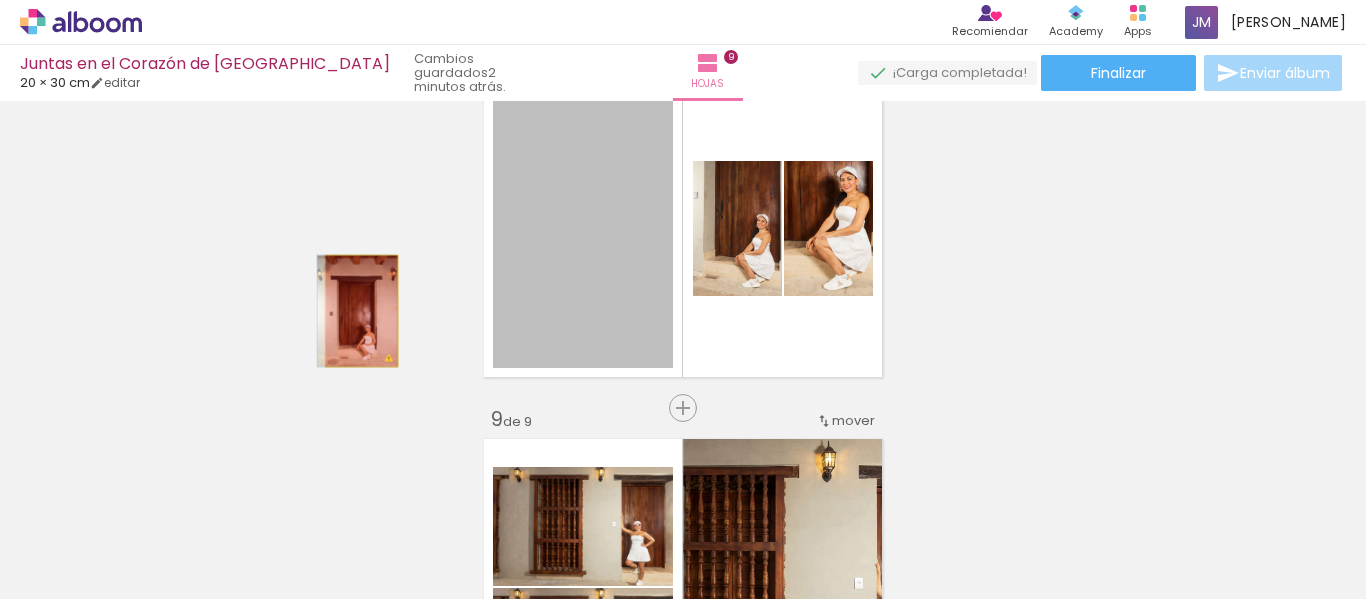 drag, startPoint x: 610, startPoint y: 302, endPoint x: 354, endPoint y: 311, distance: 256.15814 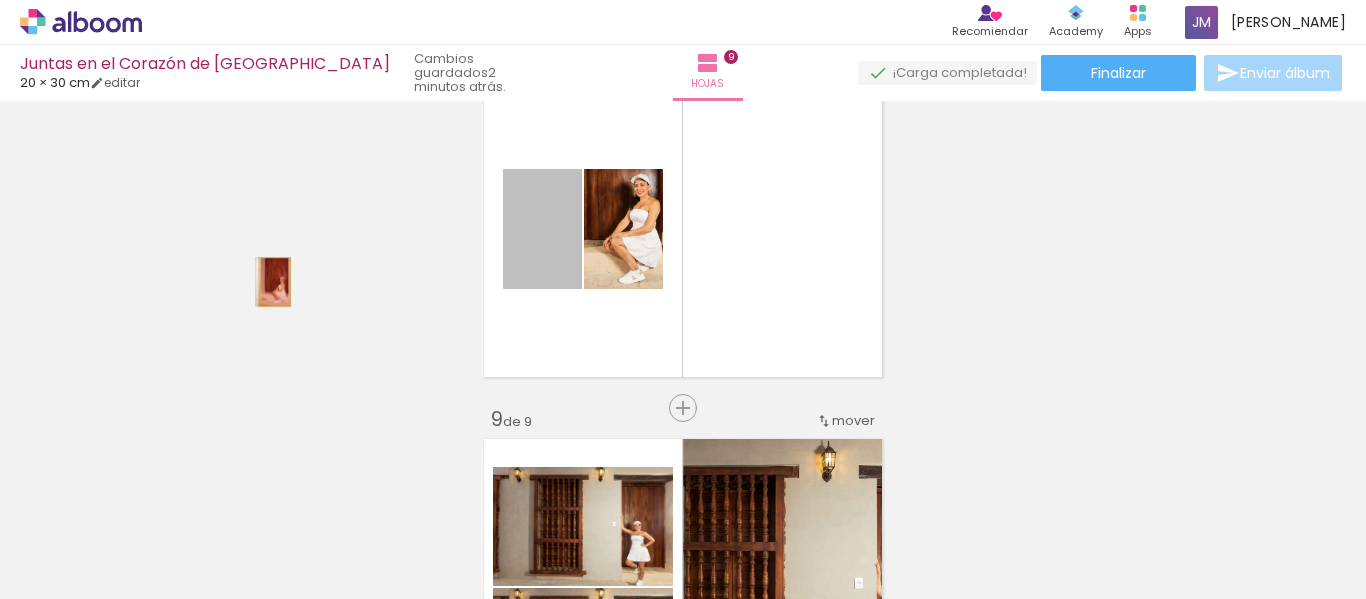 drag, startPoint x: 556, startPoint y: 256, endPoint x: 293, endPoint y: 292, distance: 265.45245 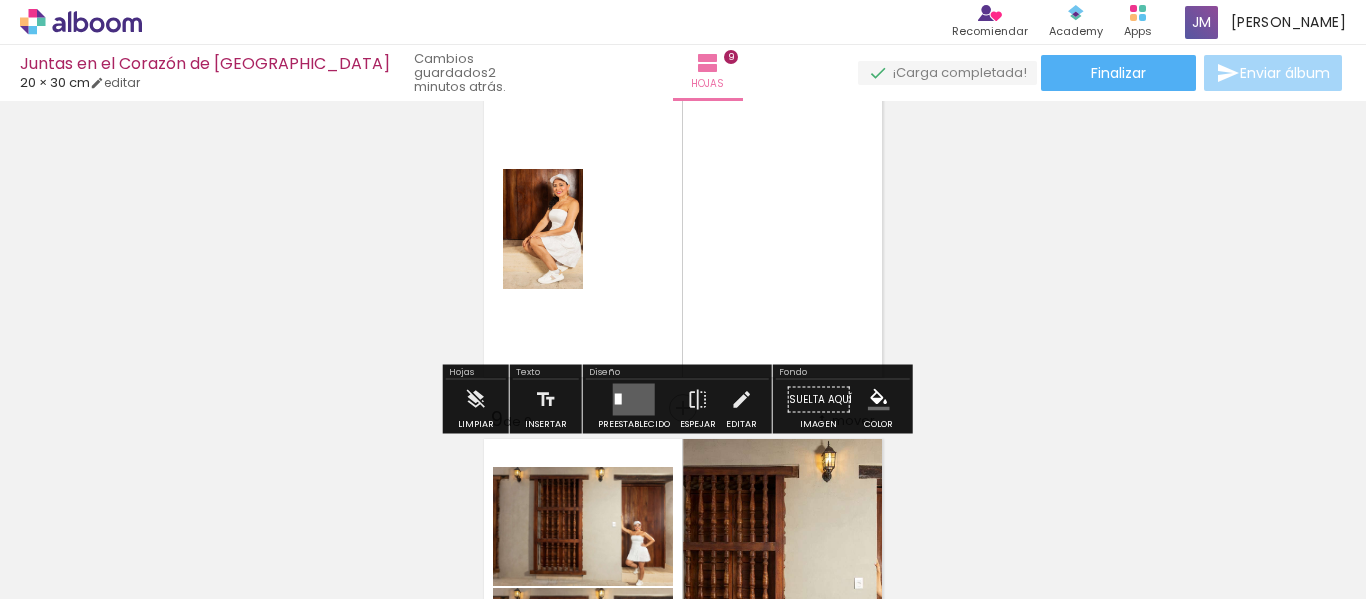 drag, startPoint x: 617, startPoint y: 262, endPoint x: 523, endPoint y: 299, distance: 101.0198 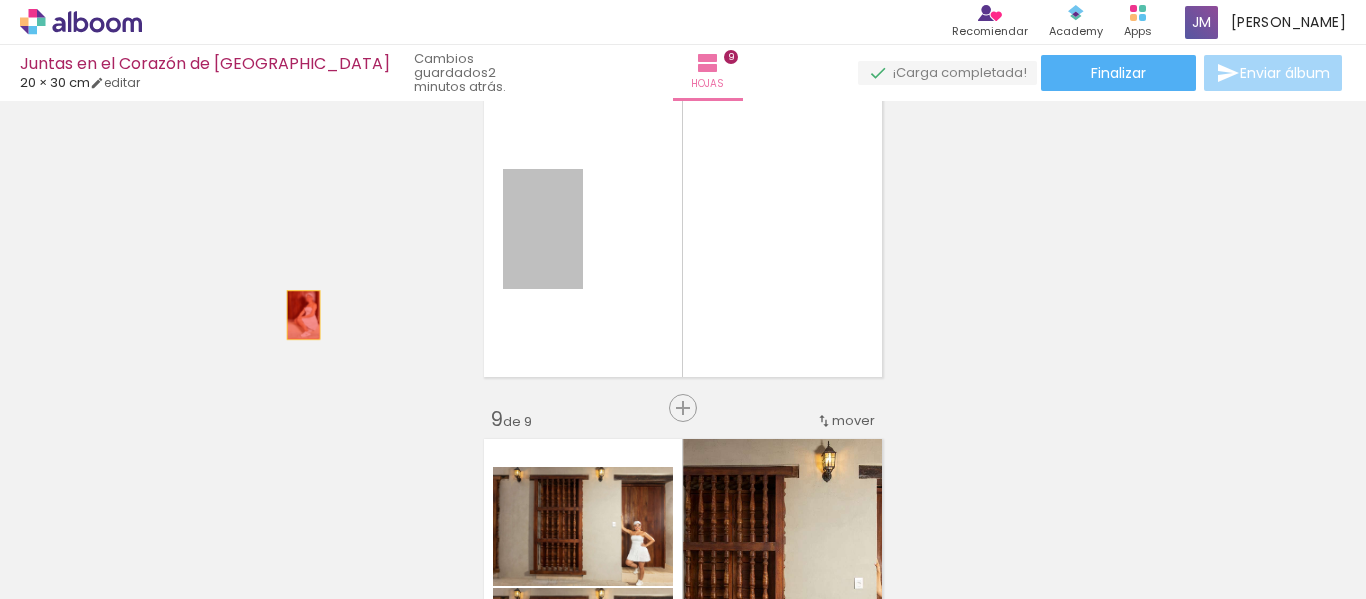 drag, startPoint x: 536, startPoint y: 246, endPoint x: 296, endPoint y: 314, distance: 249.44739 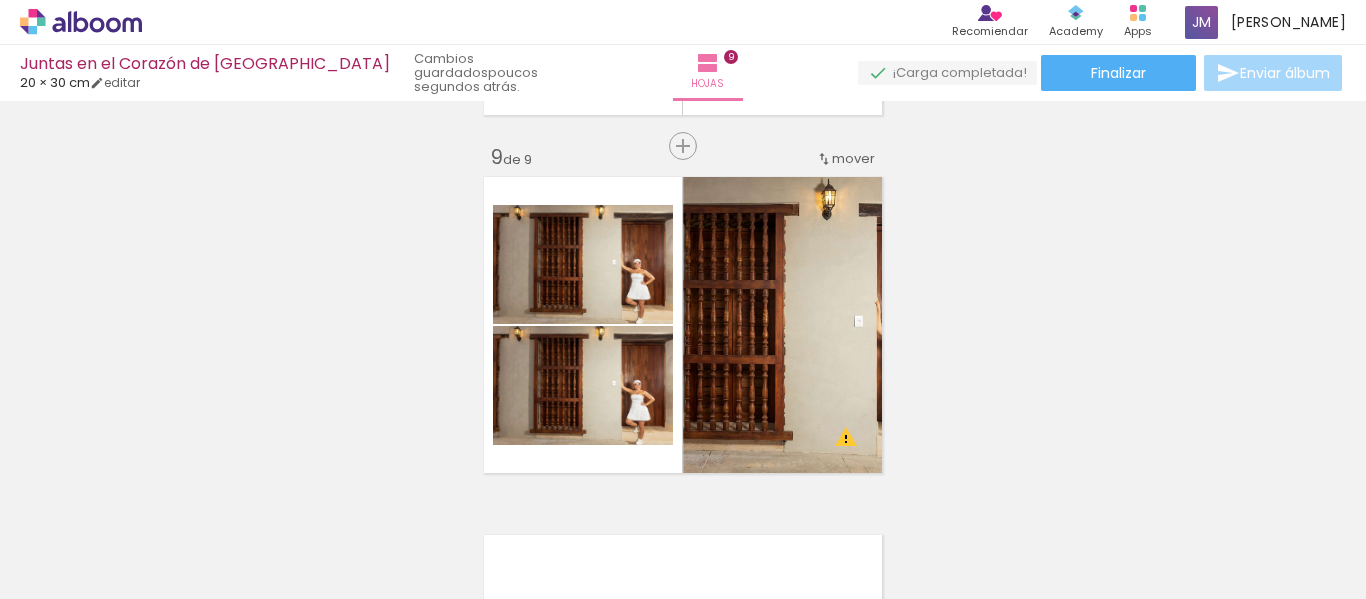 scroll, scrollTop: 2900, scrollLeft: 0, axis: vertical 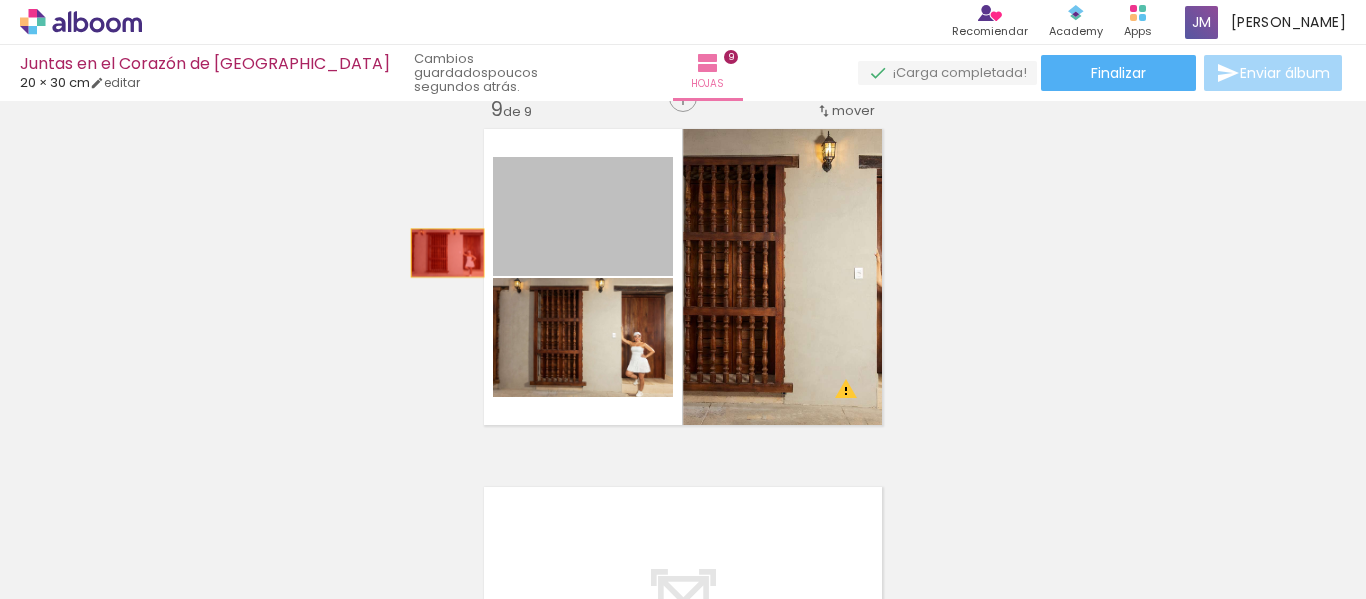 drag, startPoint x: 600, startPoint y: 250, endPoint x: 440, endPoint y: 253, distance: 160.02812 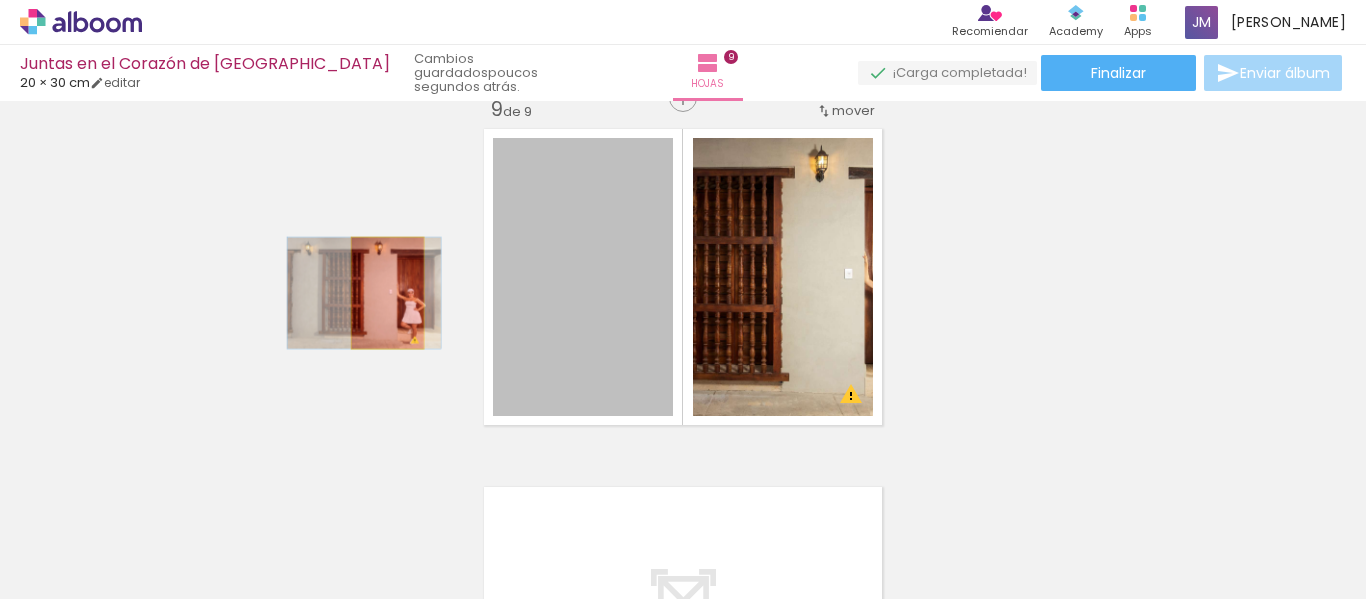 drag, startPoint x: 554, startPoint y: 280, endPoint x: 380, endPoint y: 293, distance: 174.48495 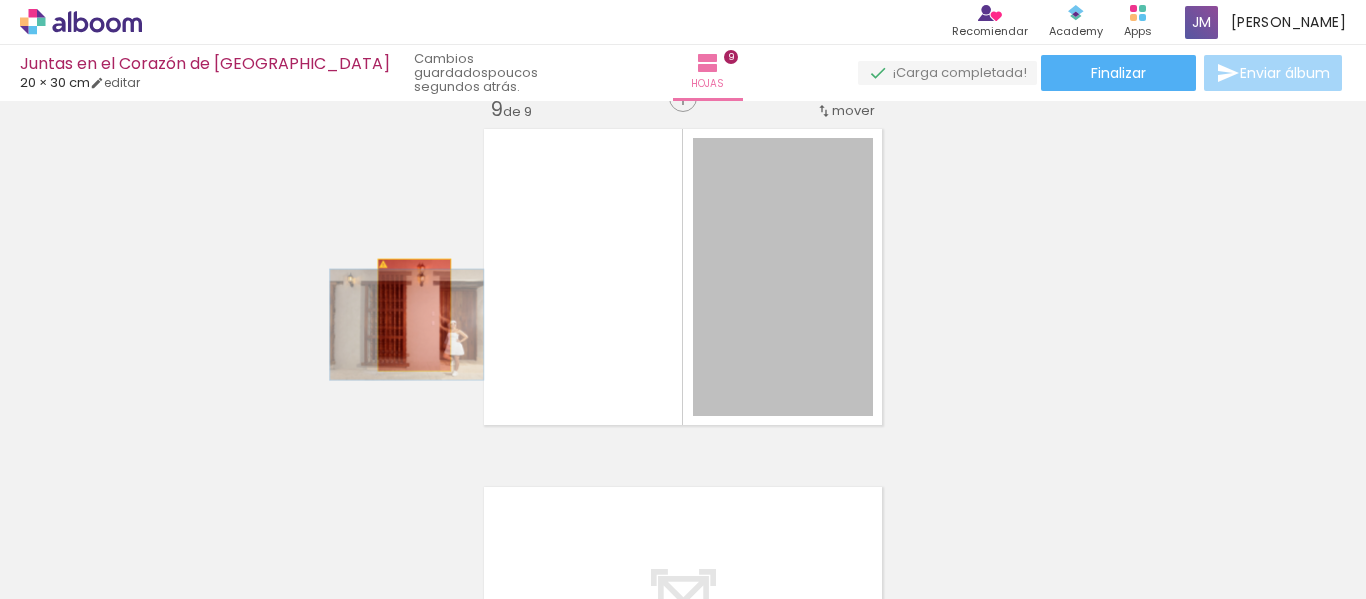 drag, startPoint x: 707, startPoint y: 301, endPoint x: 407, endPoint y: 315, distance: 300.32648 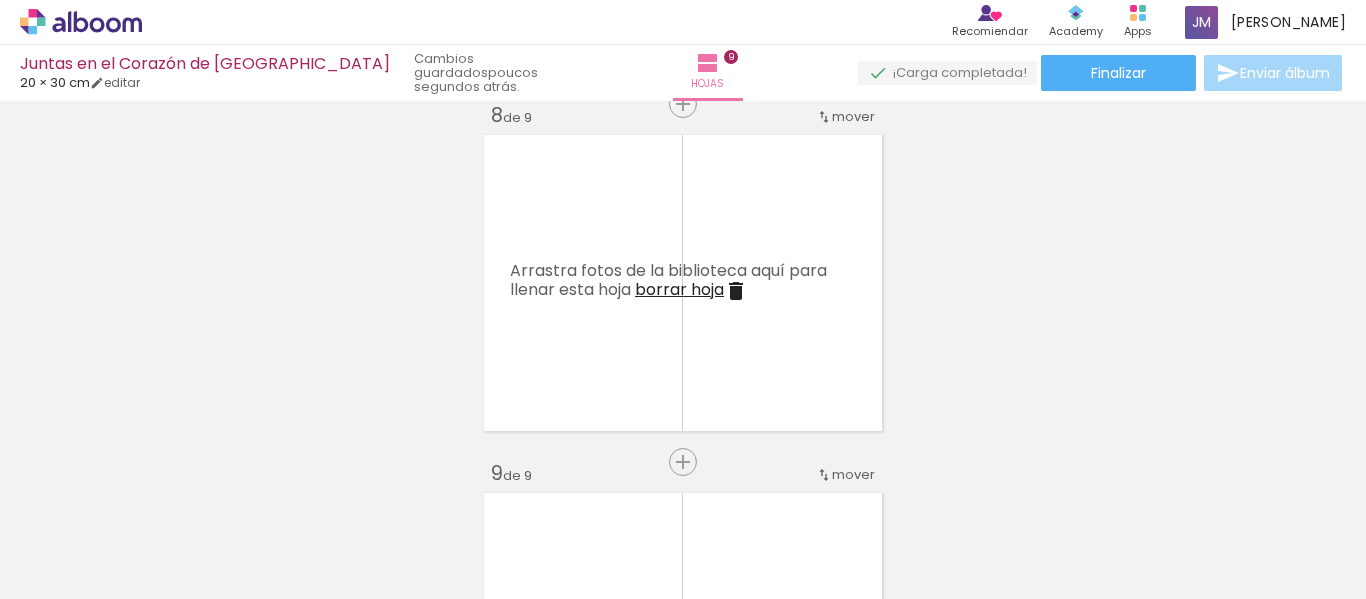 scroll, scrollTop: 2500, scrollLeft: 0, axis: vertical 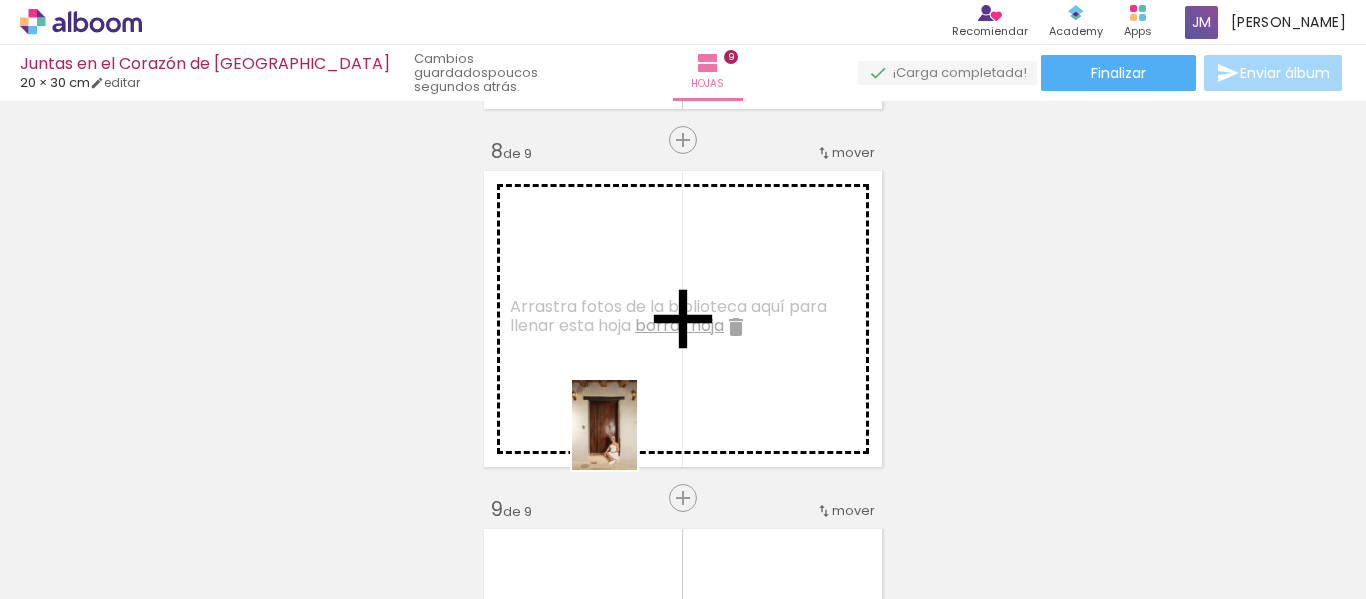 drag, startPoint x: 745, startPoint y: 567, endPoint x: 632, endPoint y: 440, distance: 169.99411 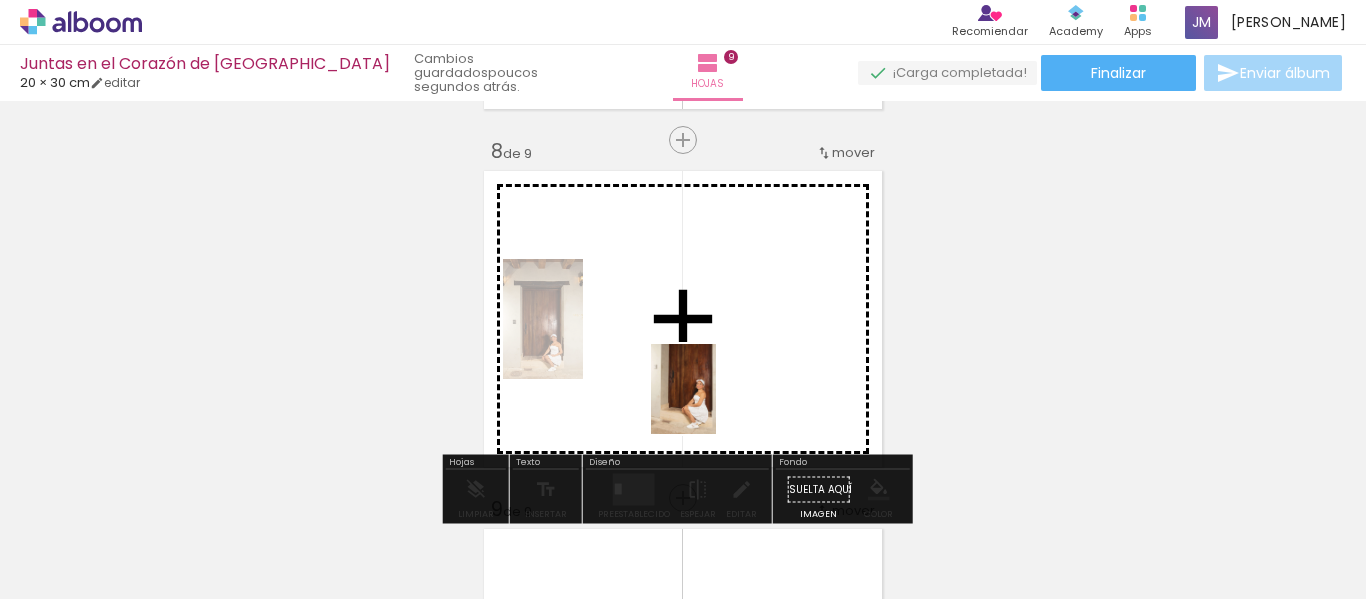 drag, startPoint x: 861, startPoint y: 562, endPoint x: 711, endPoint y: 404, distance: 217.86234 